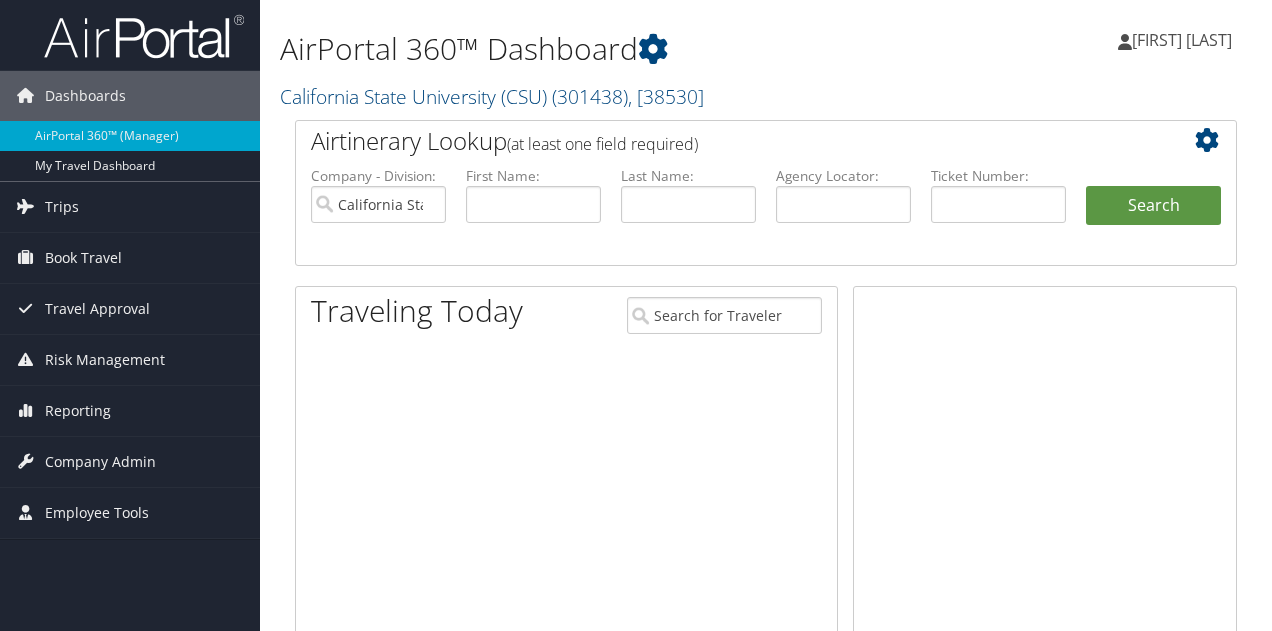 scroll, scrollTop: 0, scrollLeft: 0, axis: both 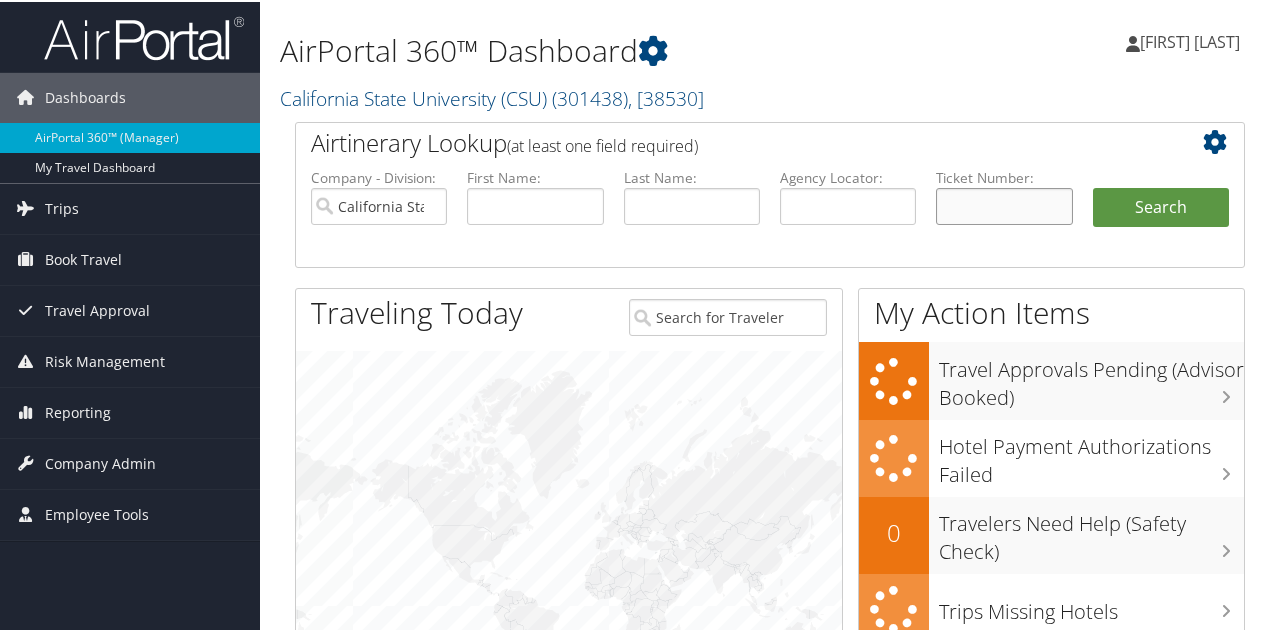 click at bounding box center (1004, 204) 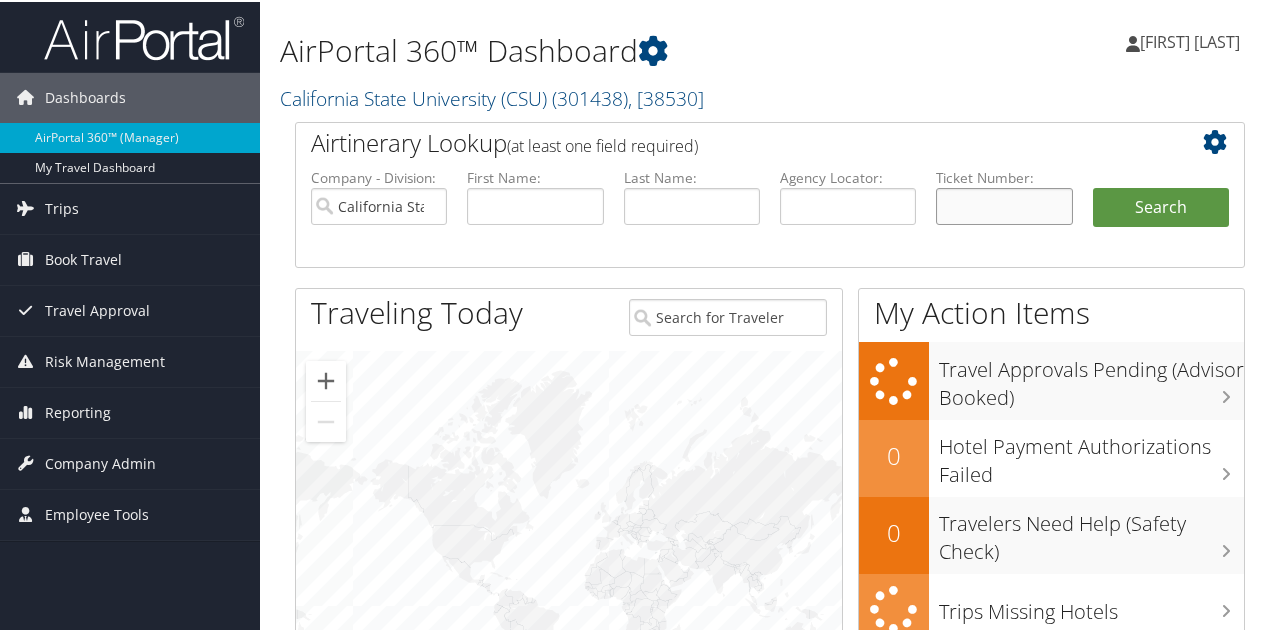 paste on "[NUMBER]" 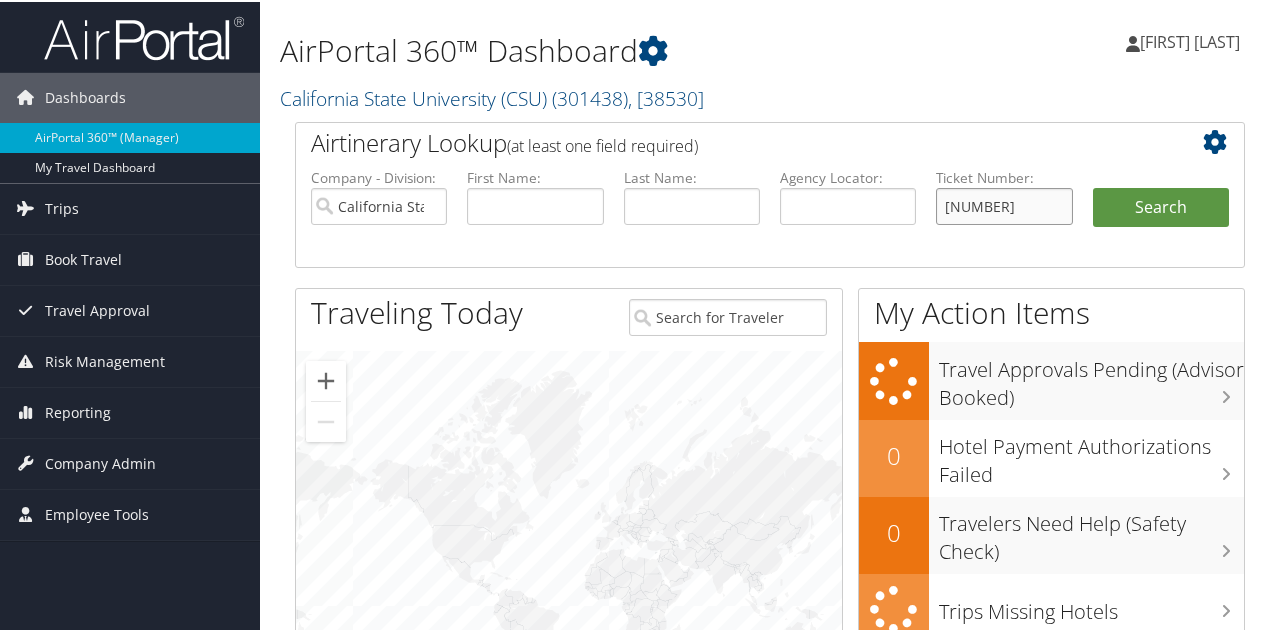 type on "[NUMBER]" 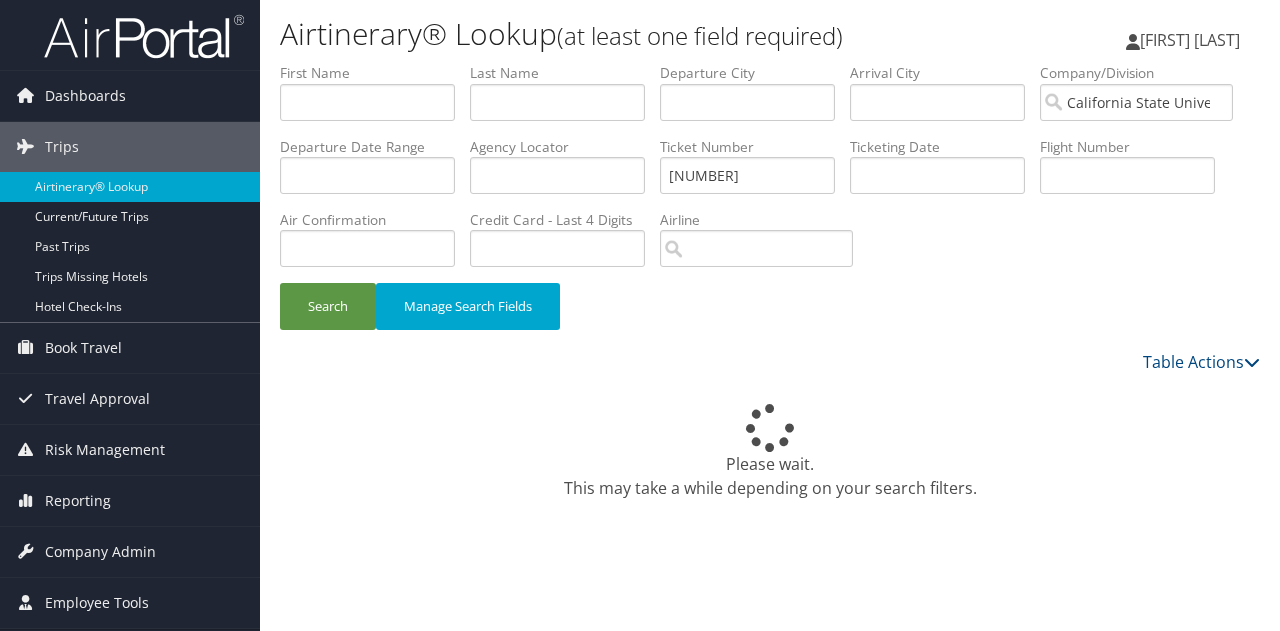 scroll, scrollTop: 0, scrollLeft: 0, axis: both 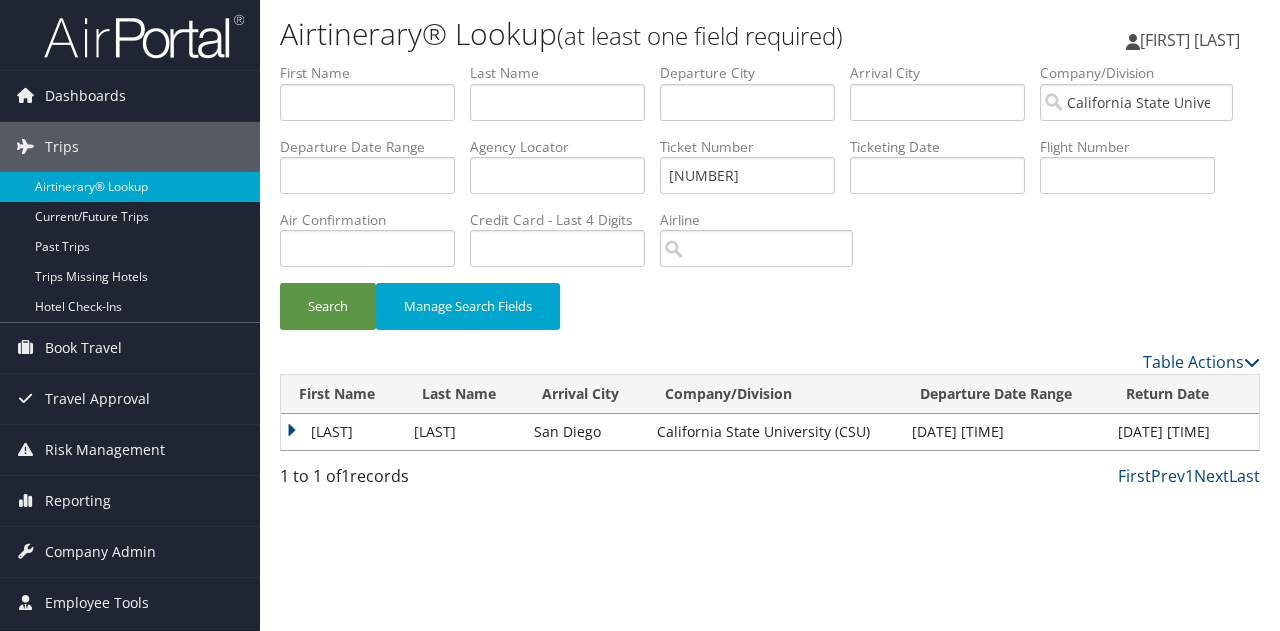 click on "JAYSHAWNDA" at bounding box center (342, 432) 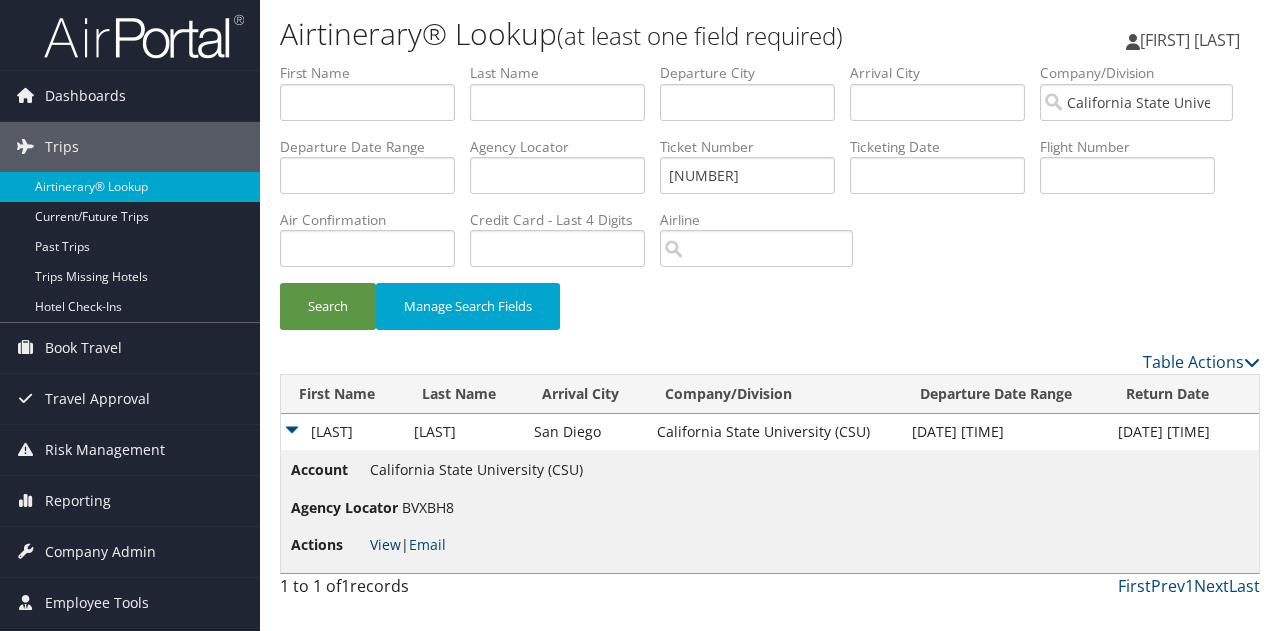 click on "View" at bounding box center [385, 544] 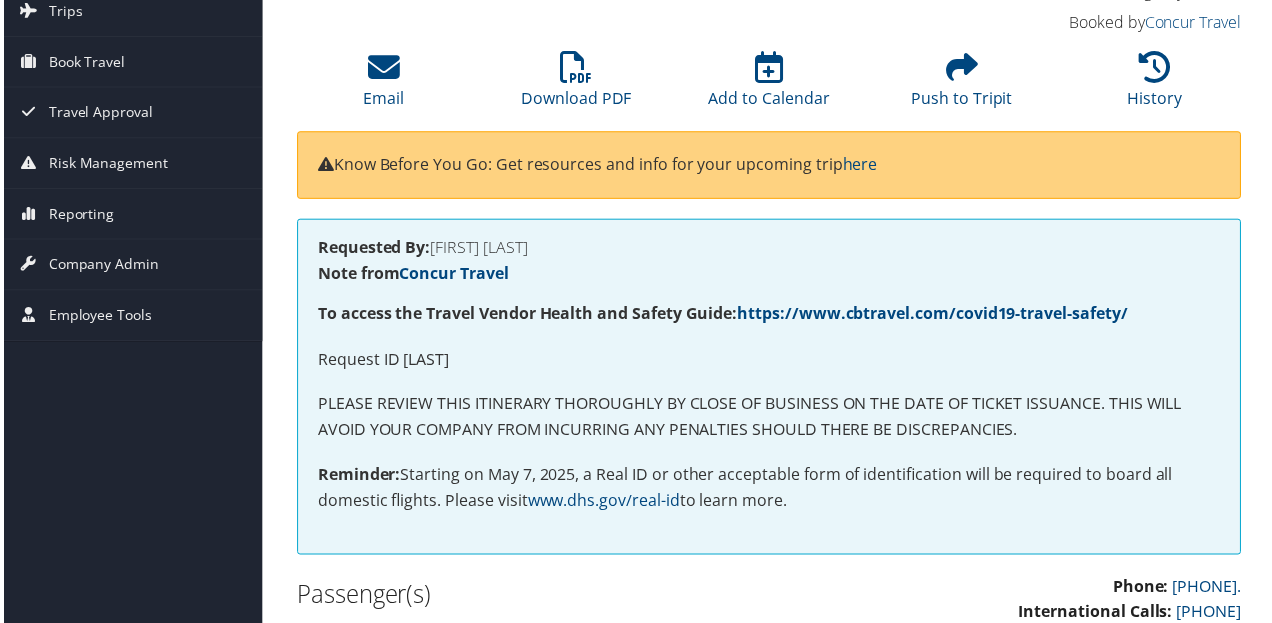 scroll, scrollTop: 0, scrollLeft: 0, axis: both 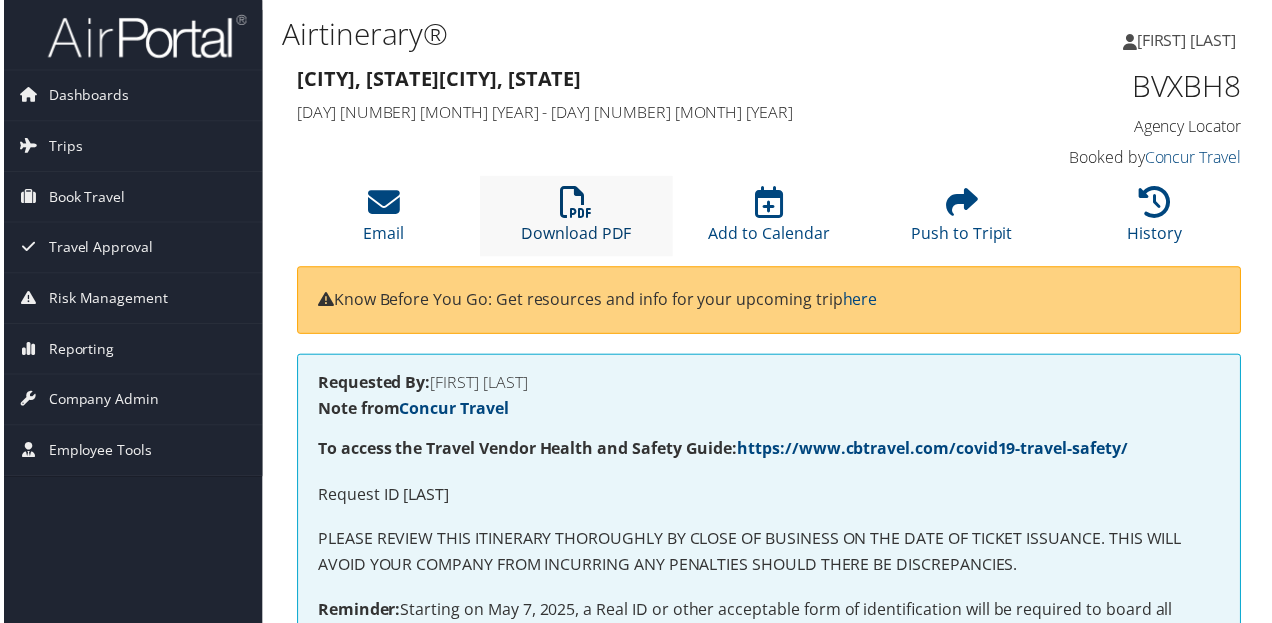 click on "Download PDF" at bounding box center [576, 222] 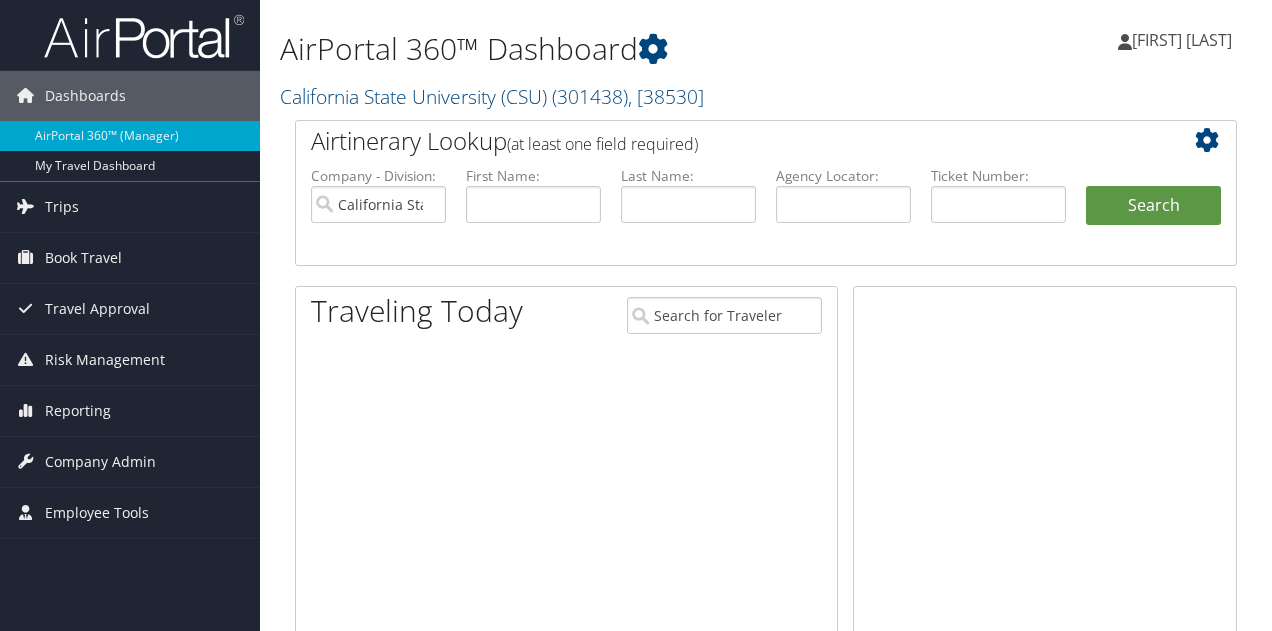 scroll, scrollTop: 0, scrollLeft: 0, axis: both 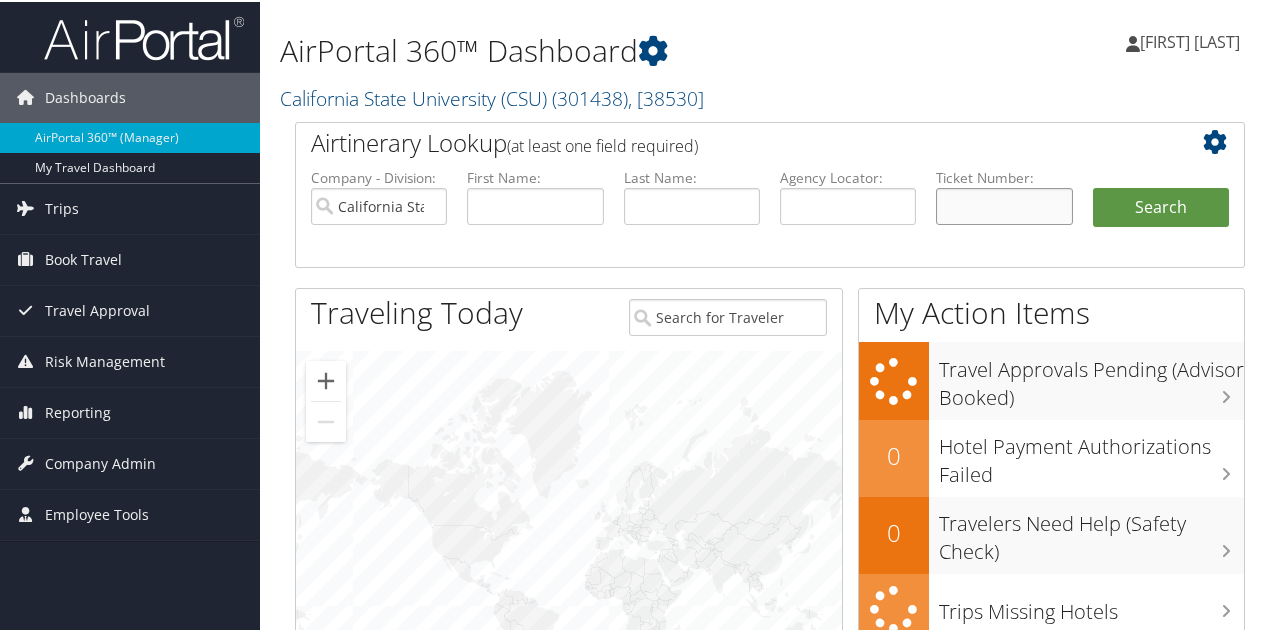 click at bounding box center (1004, 204) 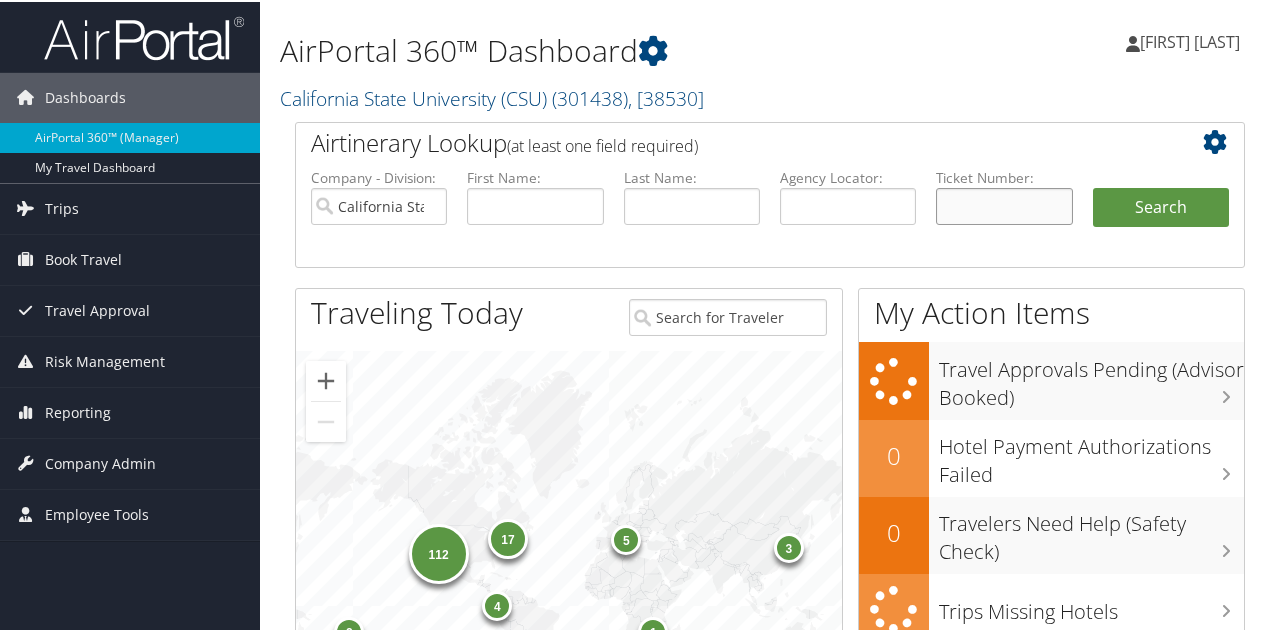 paste on "0167232434130" 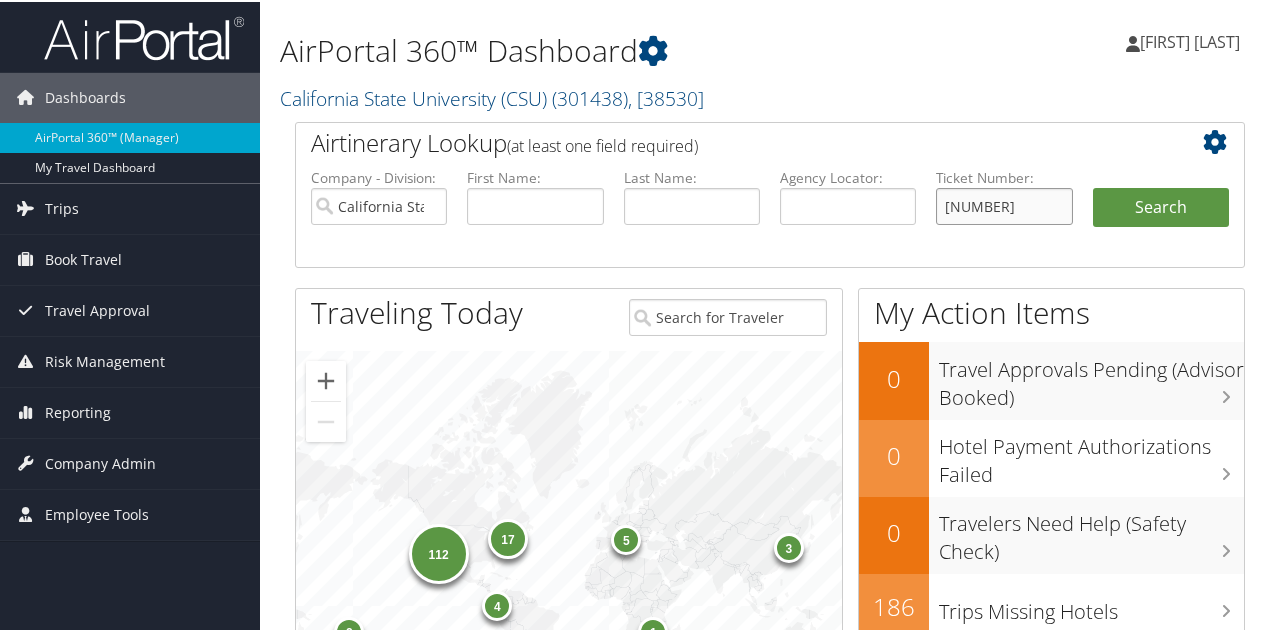 type on "0167232434130" 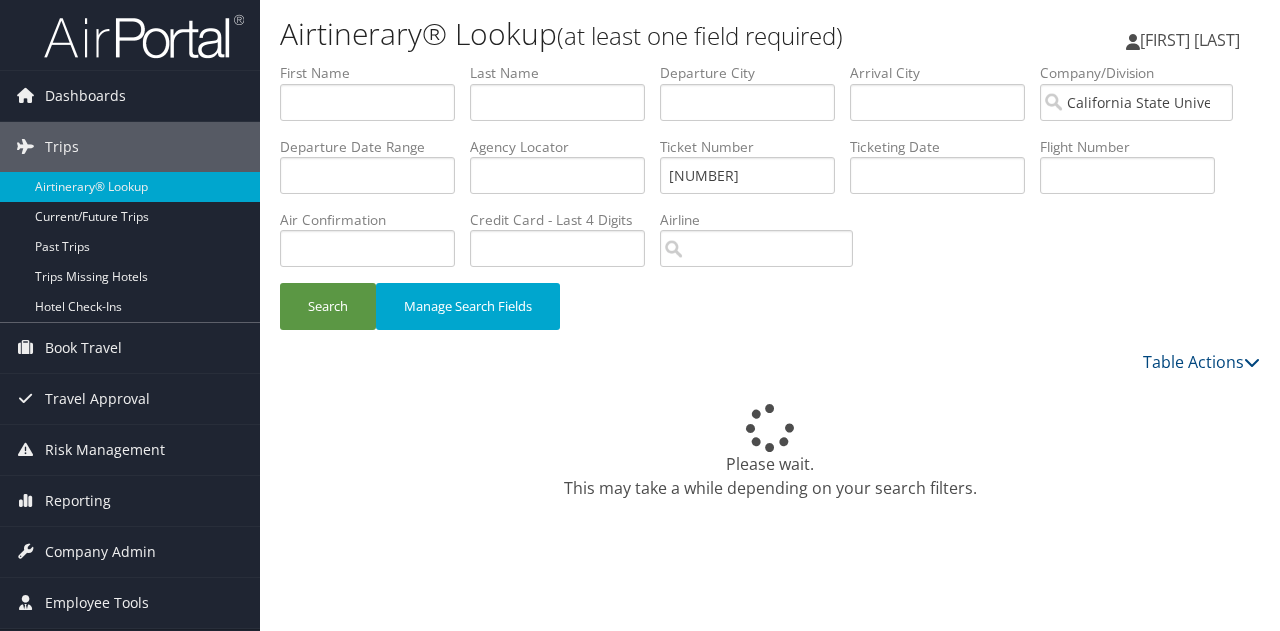 scroll, scrollTop: 0, scrollLeft: 0, axis: both 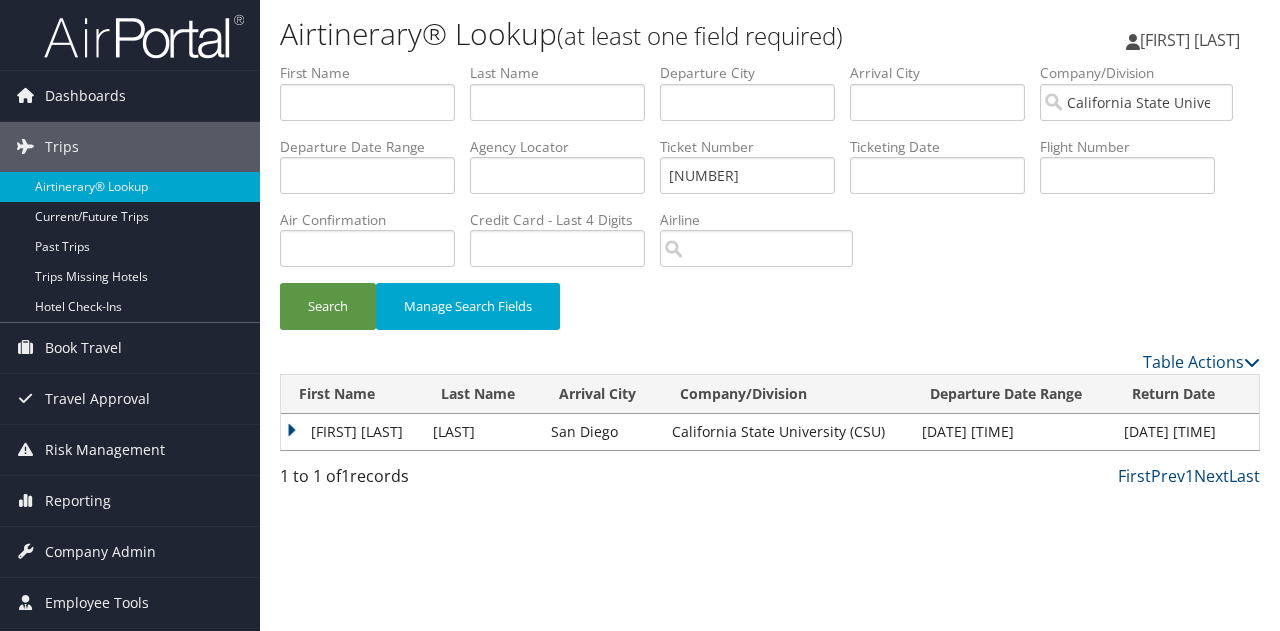 click on "MICHAEL SHANE" at bounding box center (352, 432) 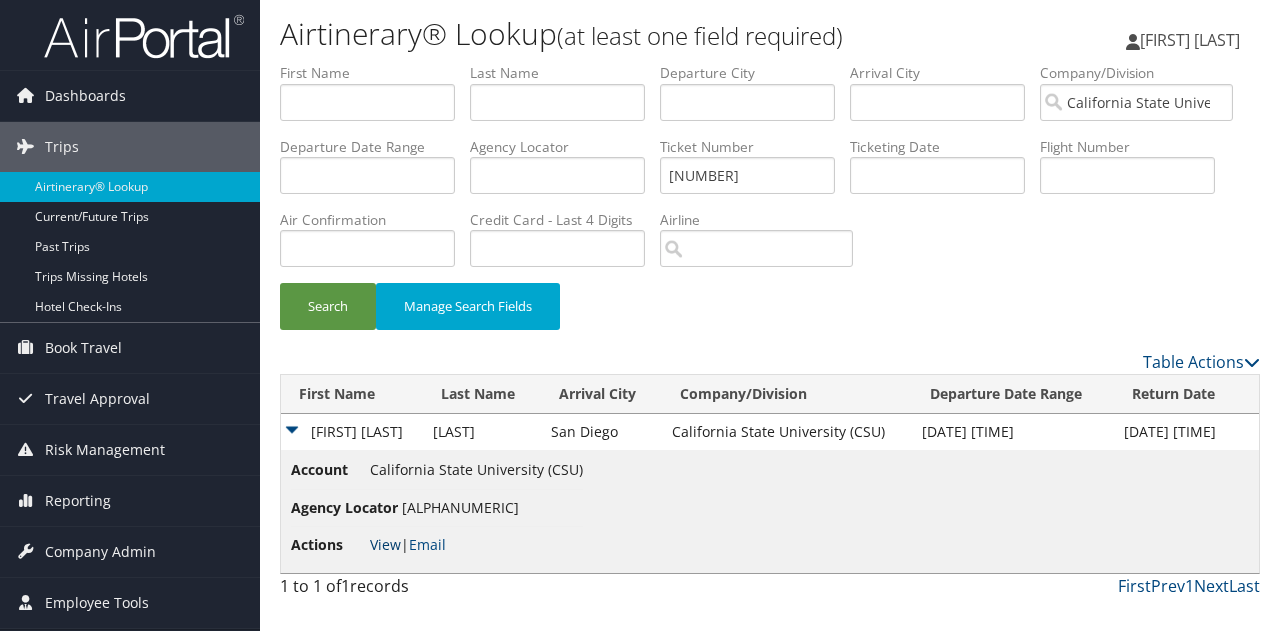 click on "View" at bounding box center [385, 544] 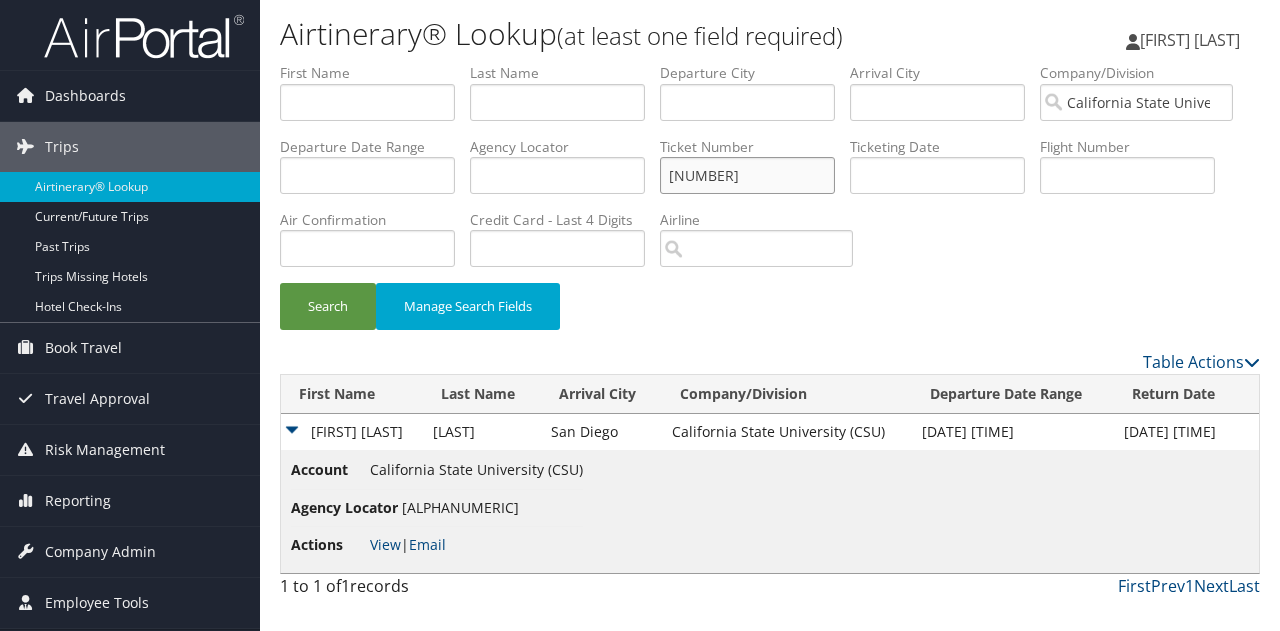 click on "[NUMBER]" at bounding box center [747, 175] 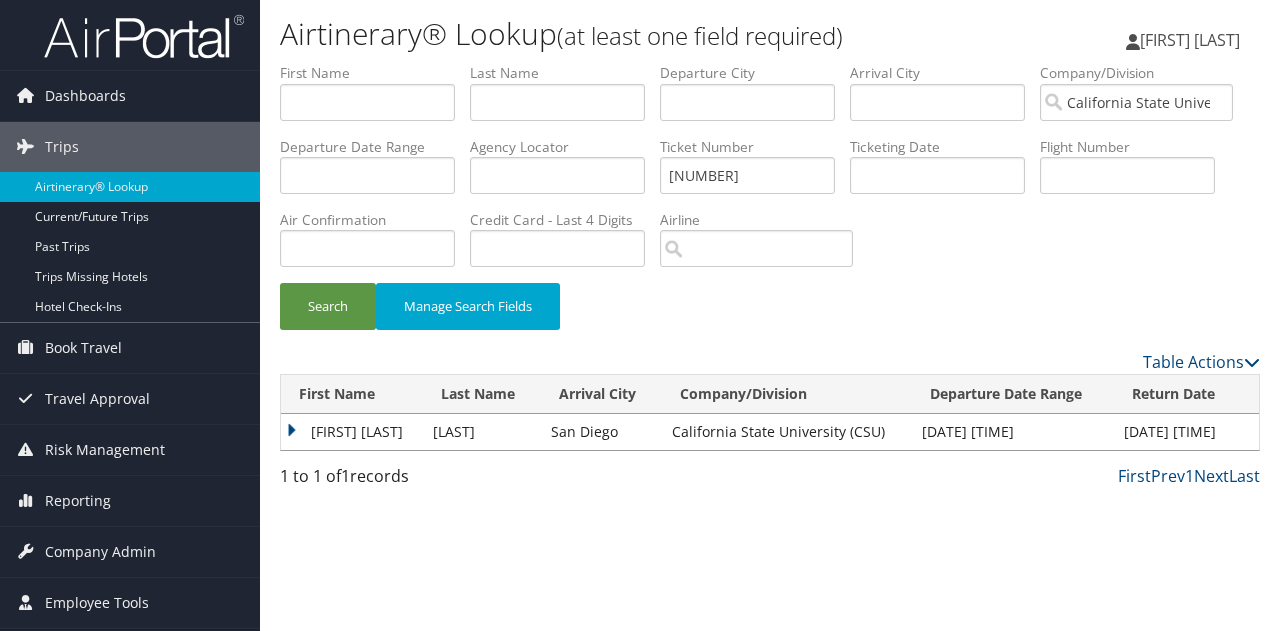 click on "MICHAEL SHANE" at bounding box center [352, 432] 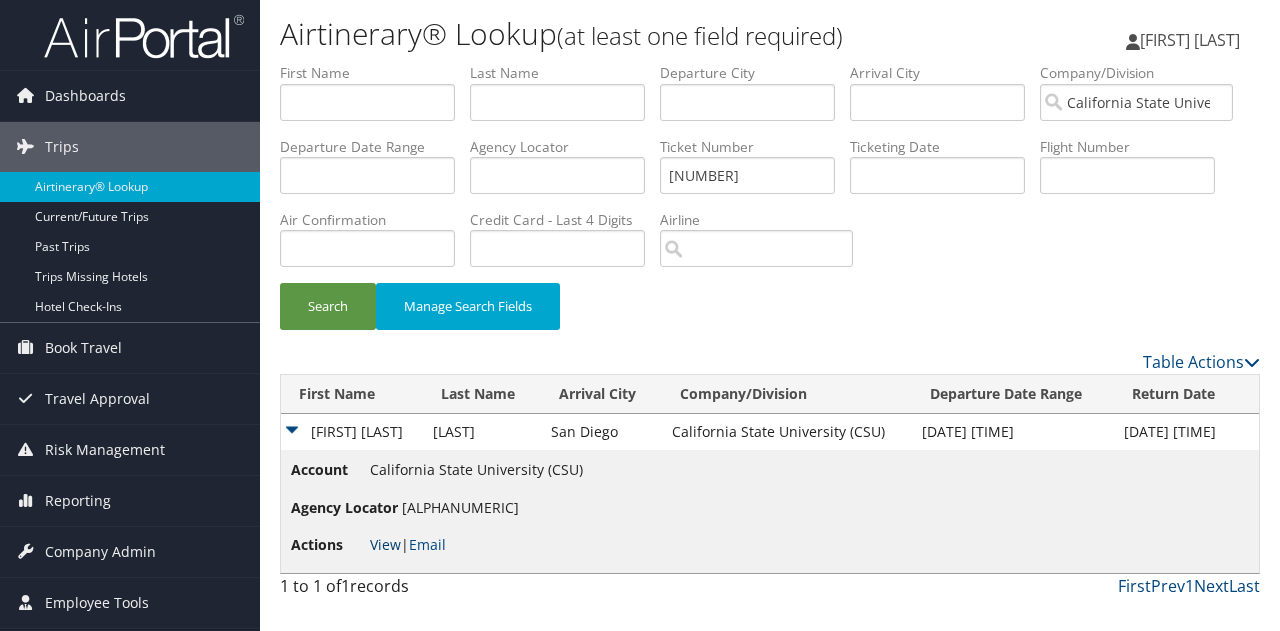 click on "View" at bounding box center (385, 544) 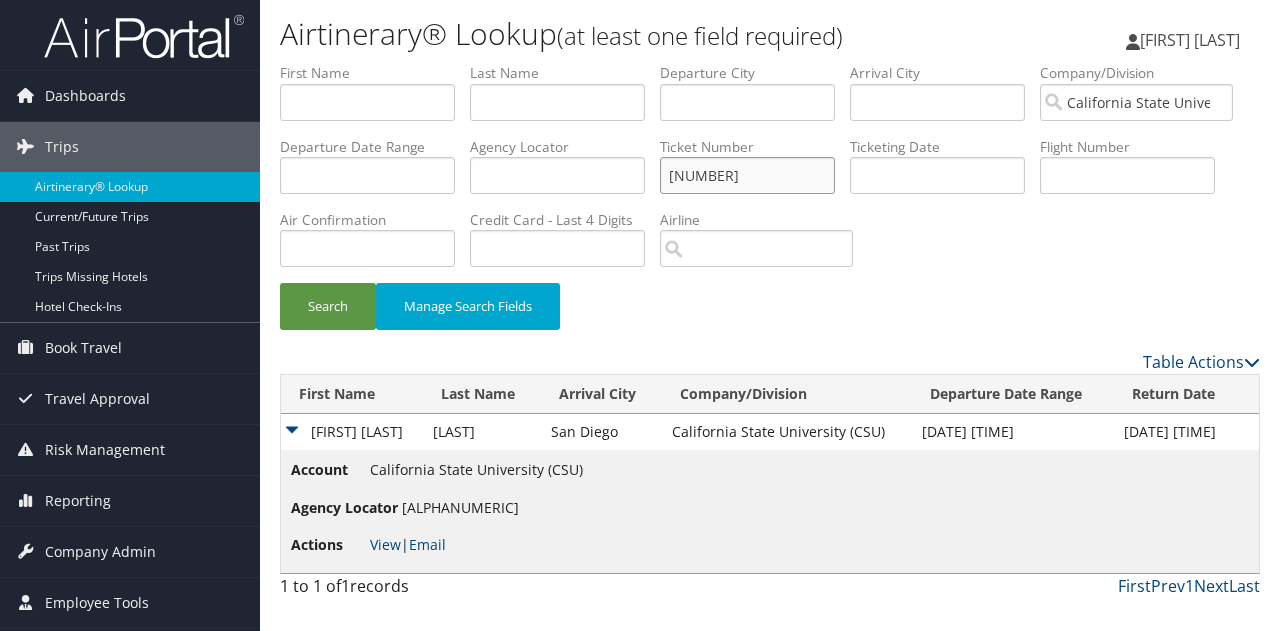 click on "8900896867006" at bounding box center (747, 175) 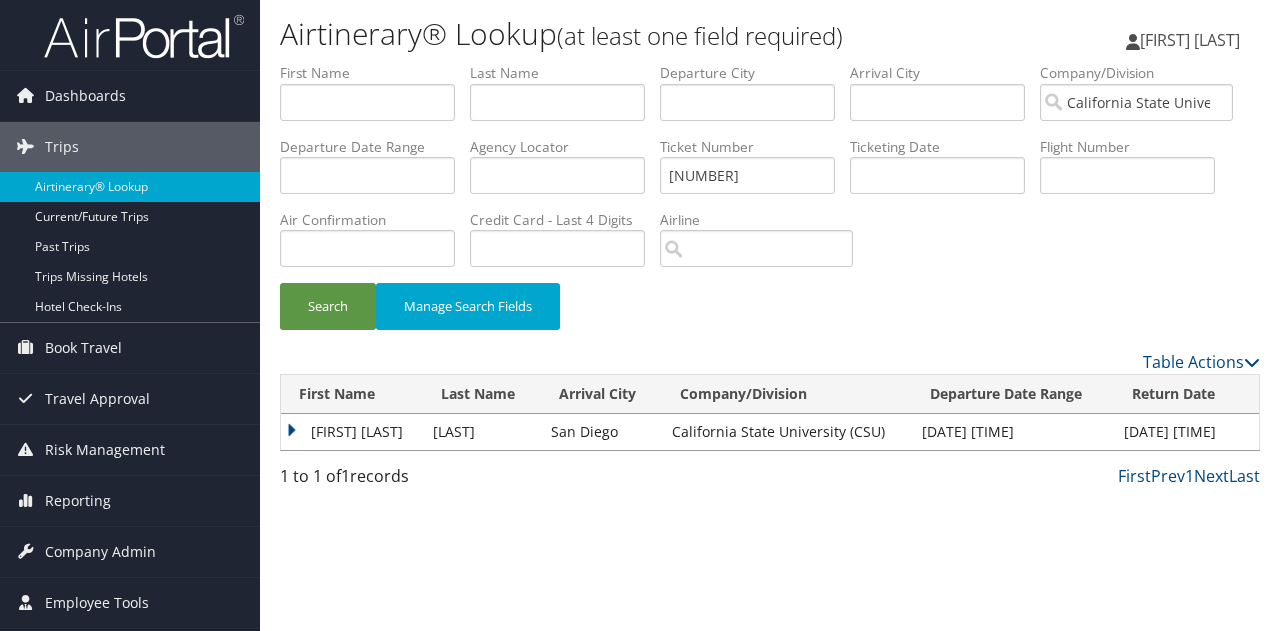 click on "MICHAEL SHANE" at bounding box center [352, 432] 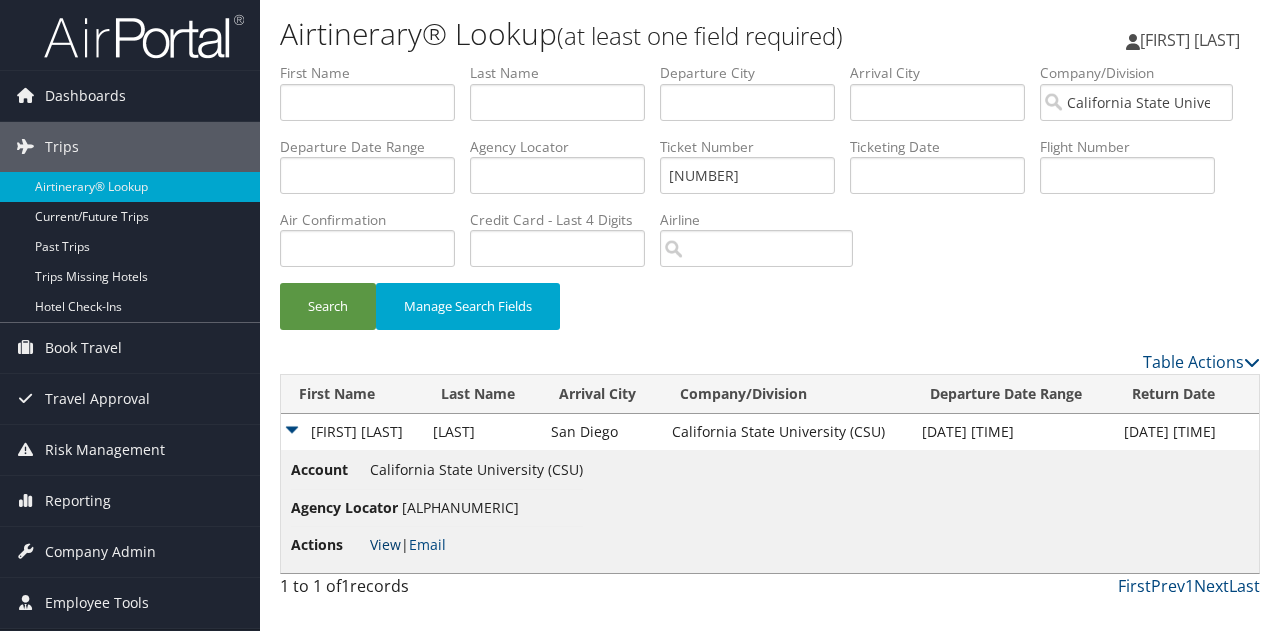 click on "View" at bounding box center [385, 544] 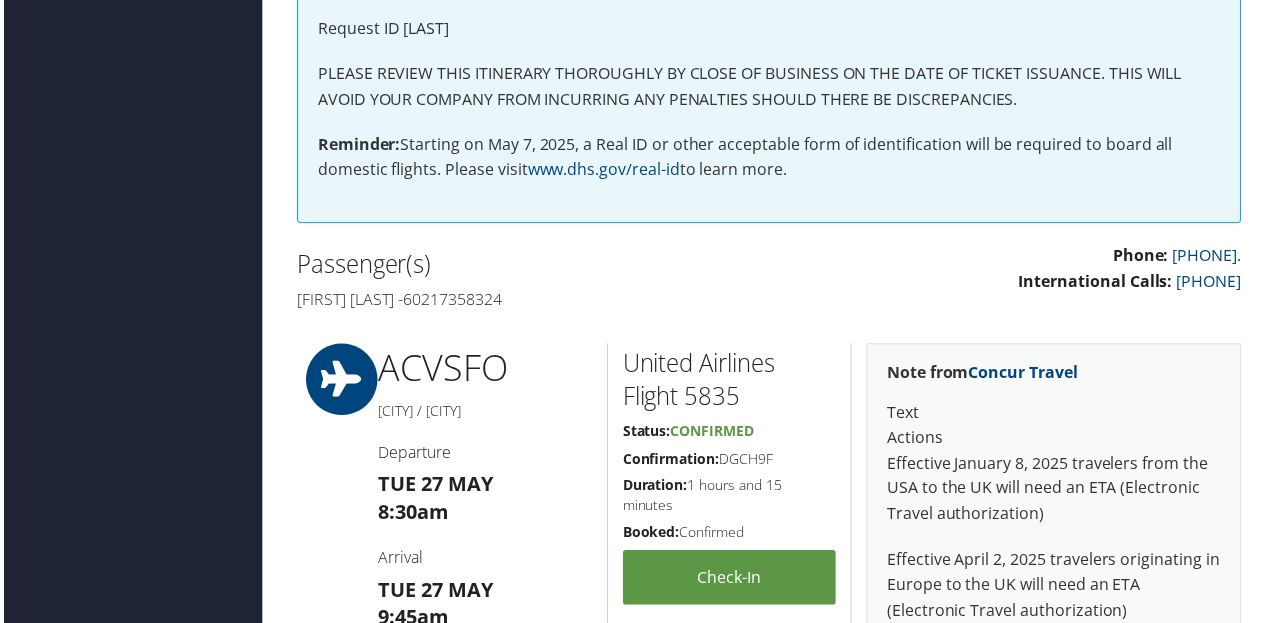 scroll, scrollTop: 0, scrollLeft: 0, axis: both 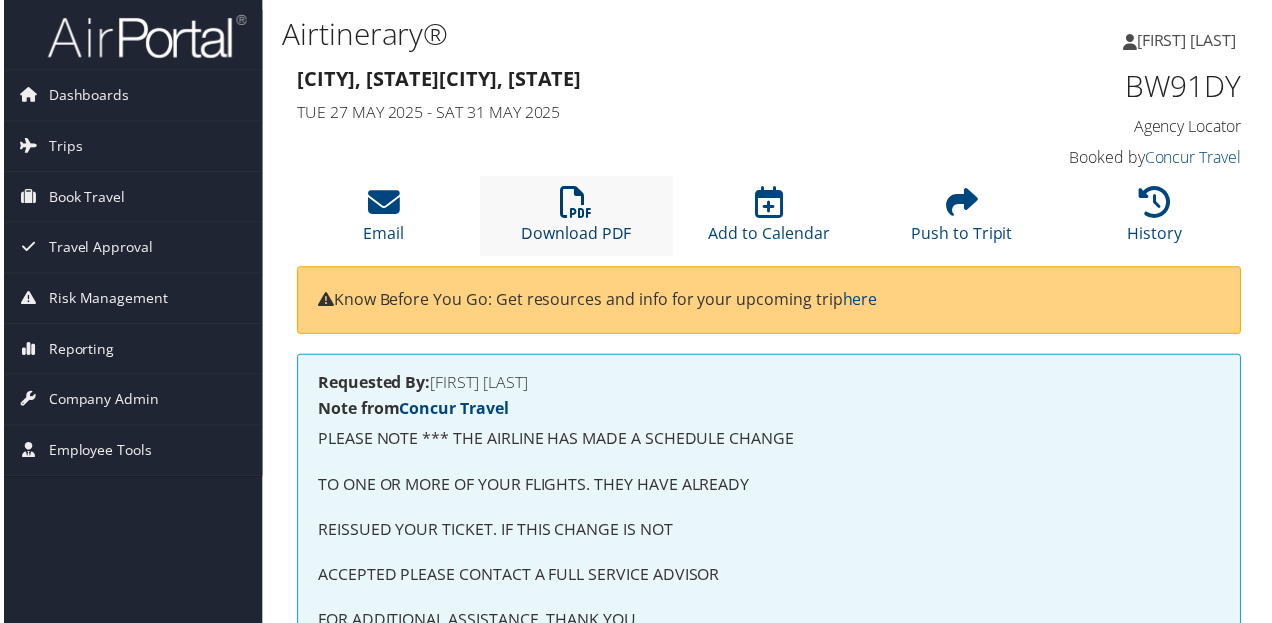 click at bounding box center [576, 203] 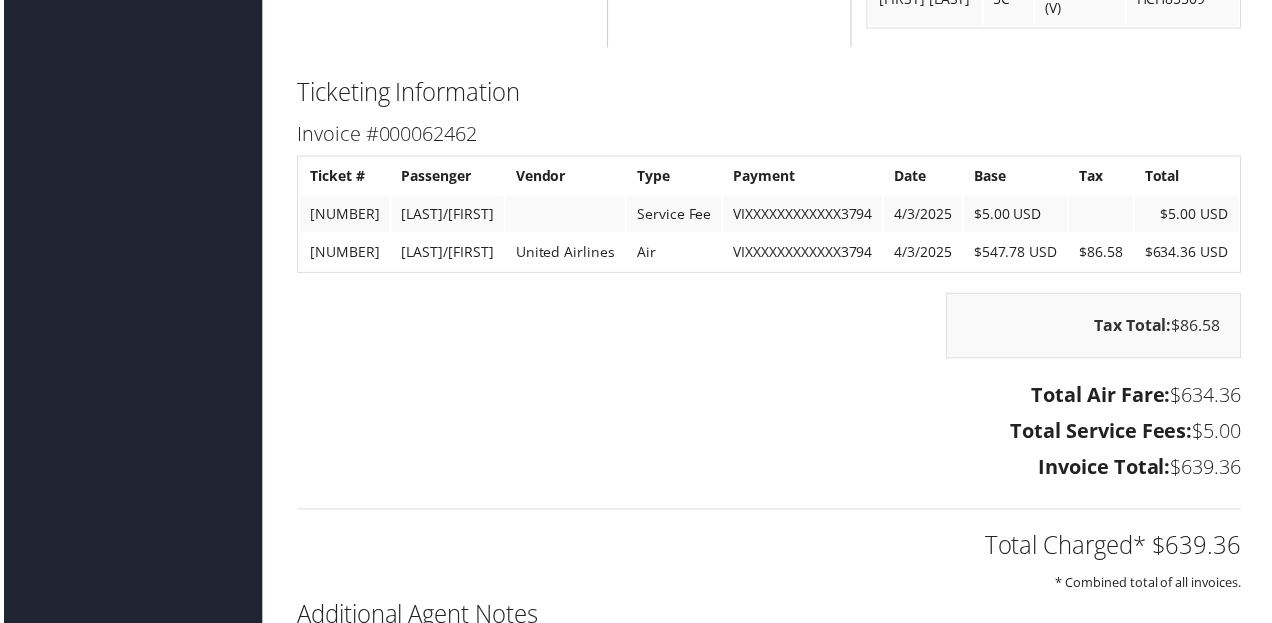 scroll, scrollTop: 4100, scrollLeft: 0, axis: vertical 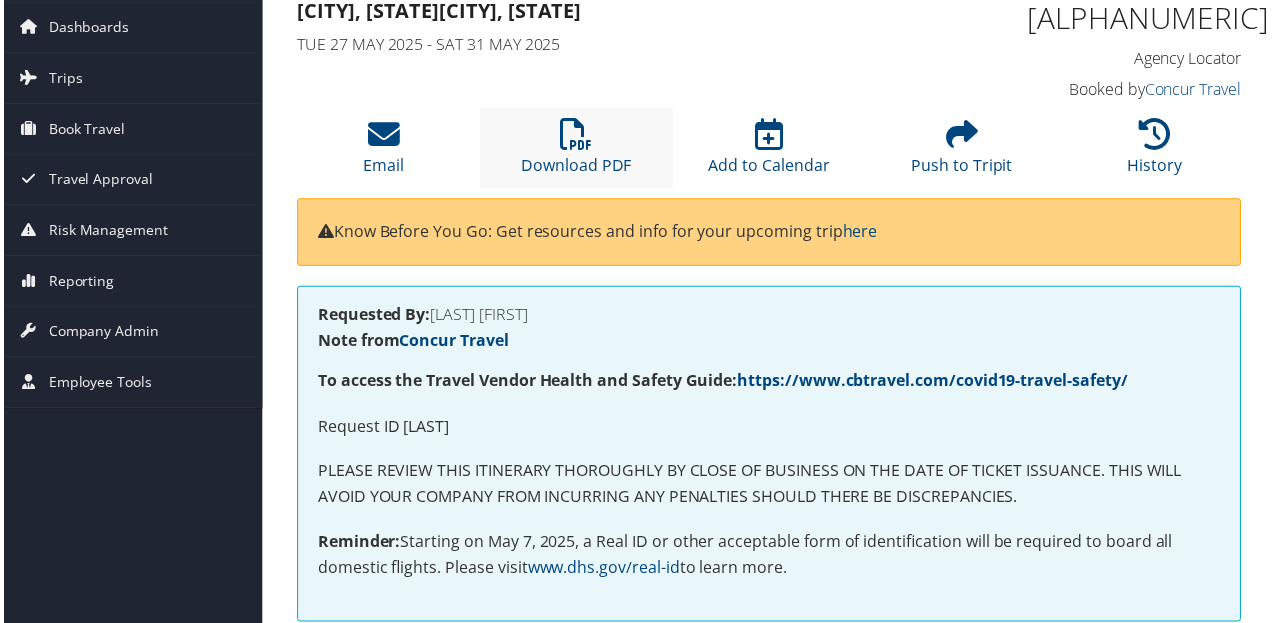 click on "Download PDF" at bounding box center [576, 149] 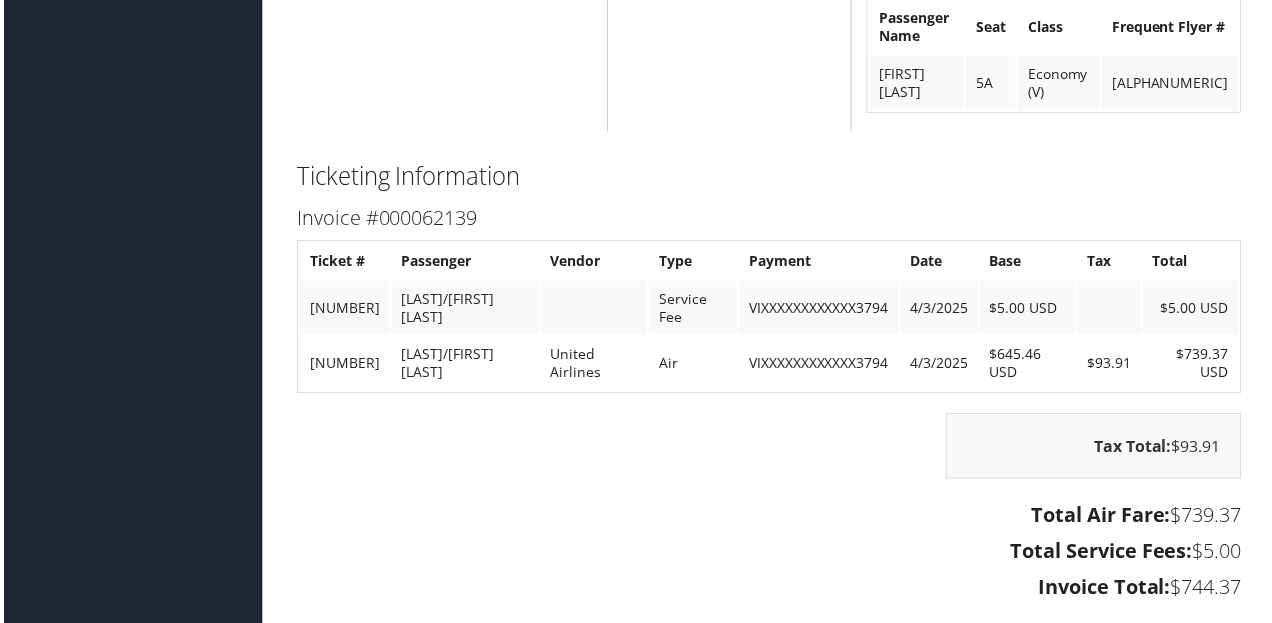 scroll, scrollTop: 3768, scrollLeft: 0, axis: vertical 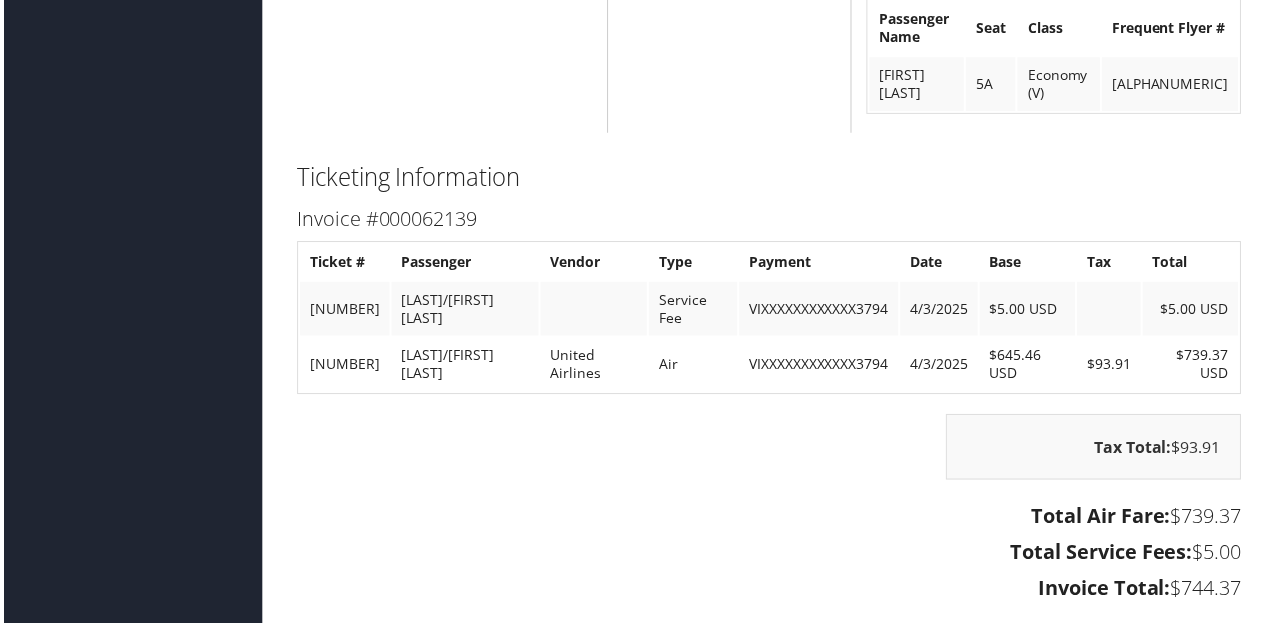 click on "VIXXXXXXXXXXXX3794" at bounding box center (820, 367) 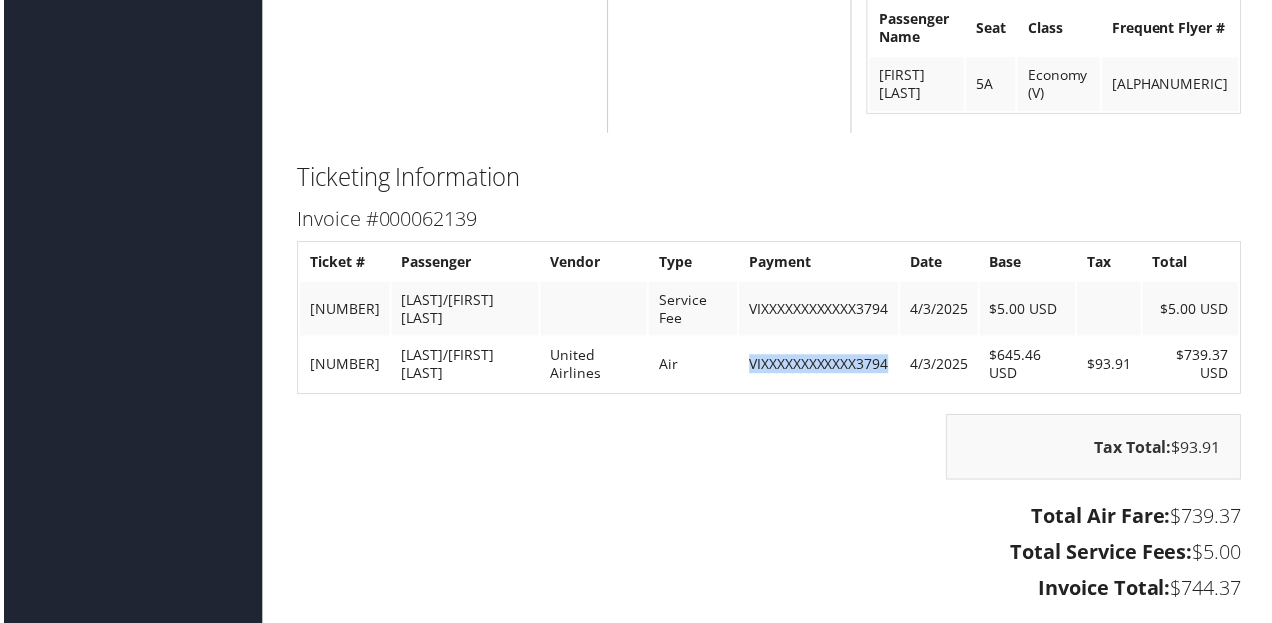 click on "VIXXXXXXXXXXXX3794" at bounding box center (820, 367) 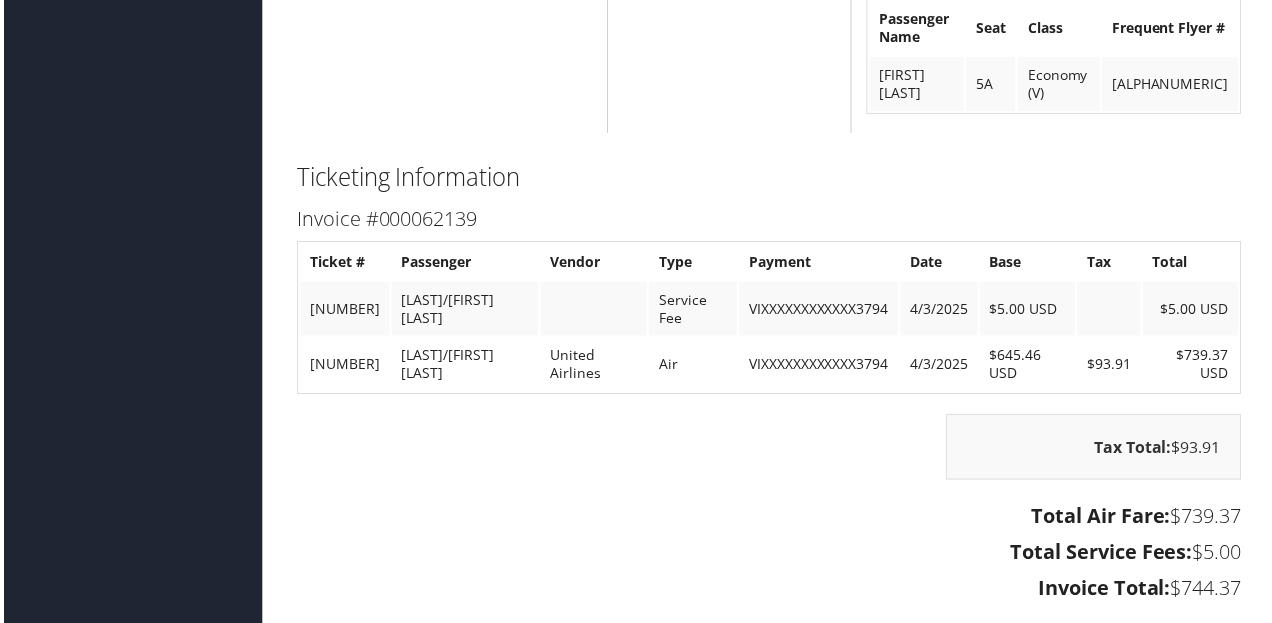 click on "Tax Total:  $93.91" at bounding box center (770, 460) 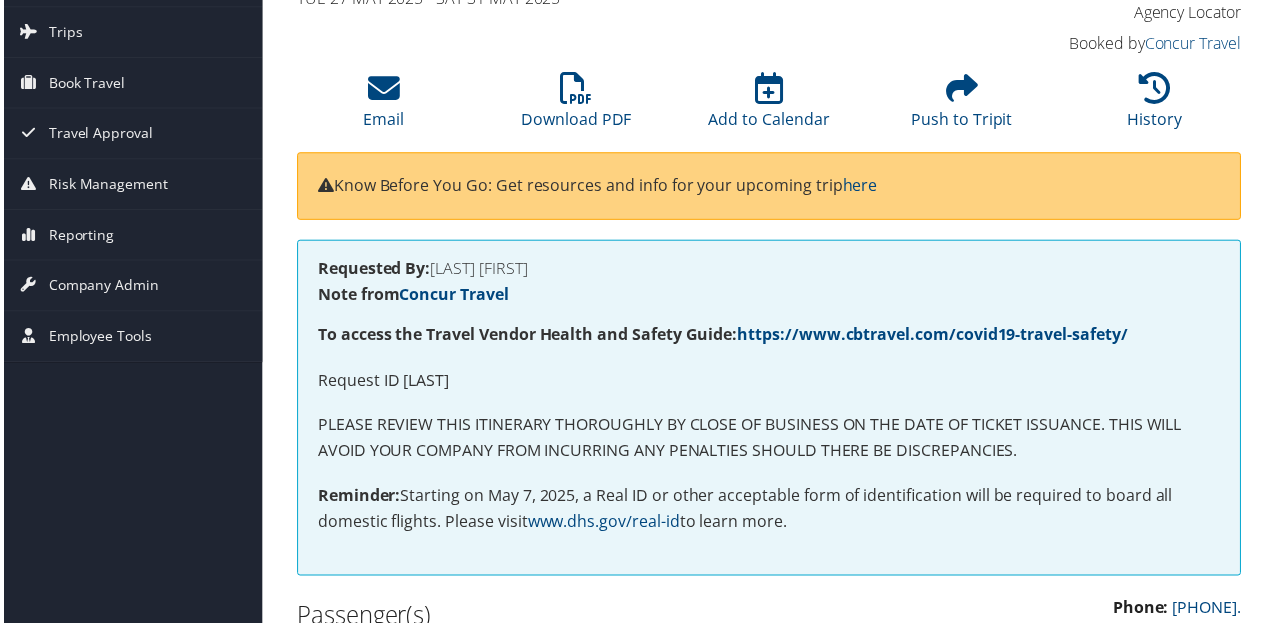 scroll, scrollTop: 0, scrollLeft: 0, axis: both 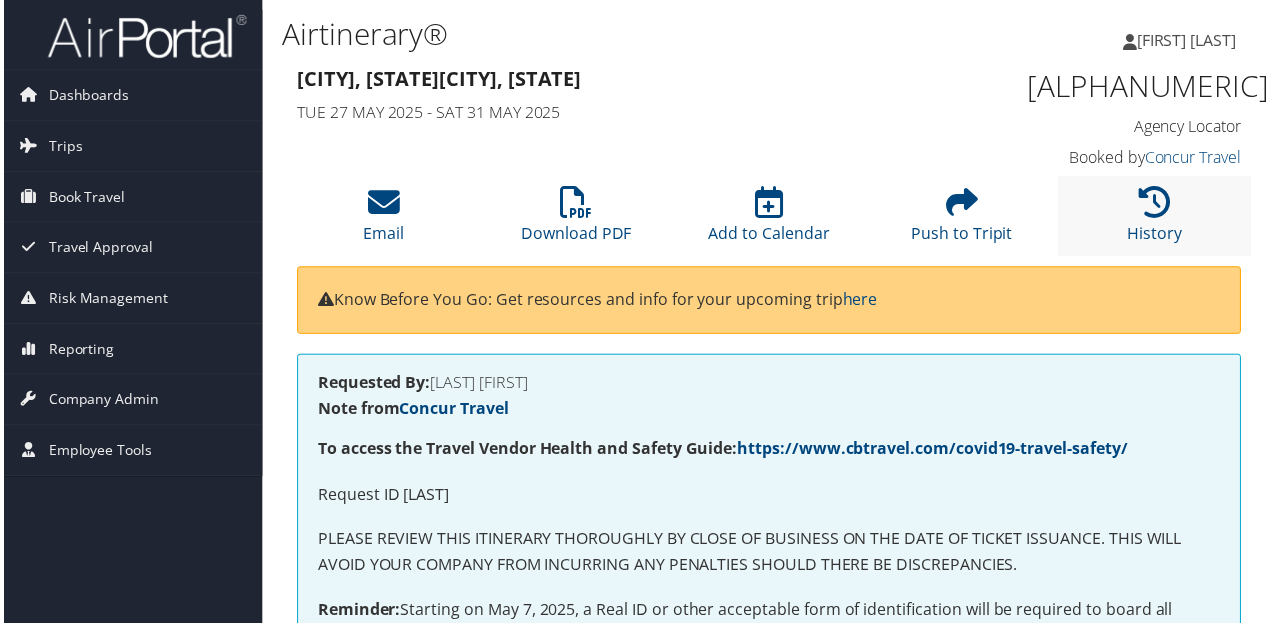 click on "History" at bounding box center (1158, 217) 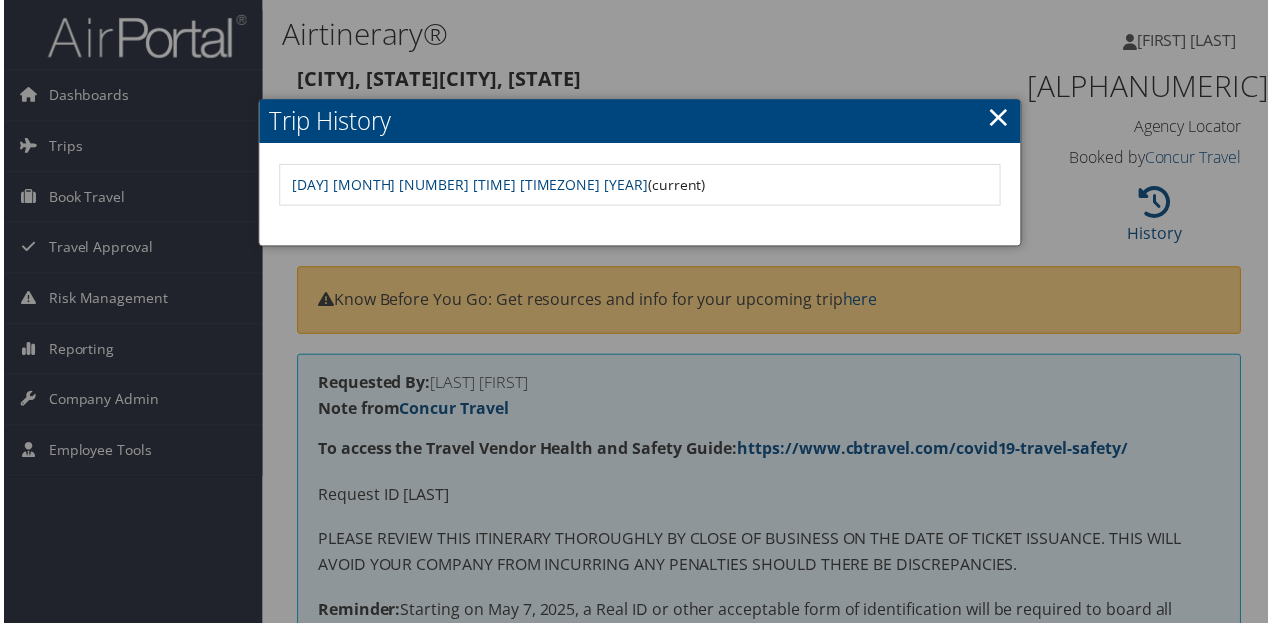 click at bounding box center [640, 315] 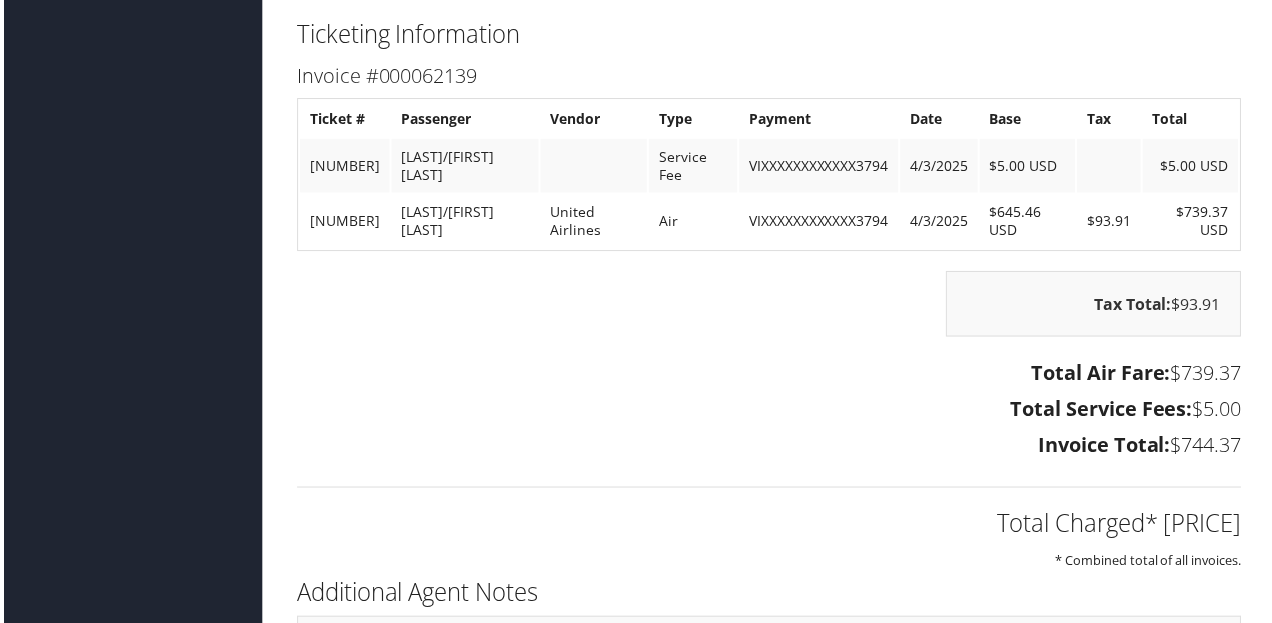 scroll, scrollTop: 4168, scrollLeft: 0, axis: vertical 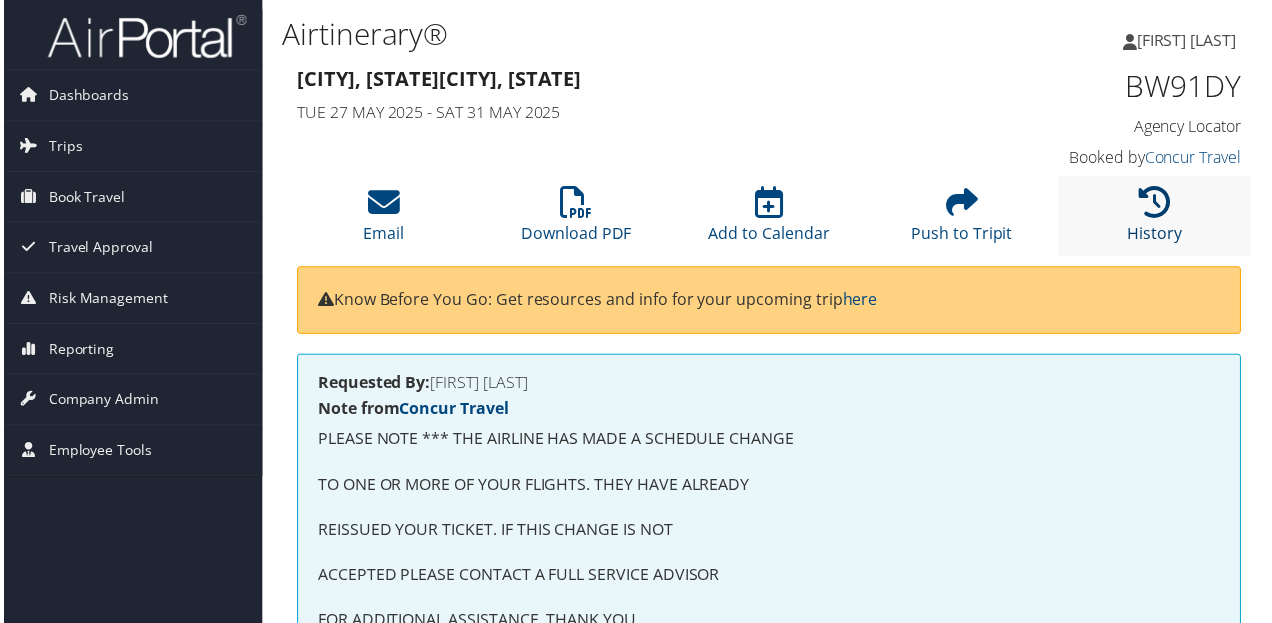 click at bounding box center (1158, 203) 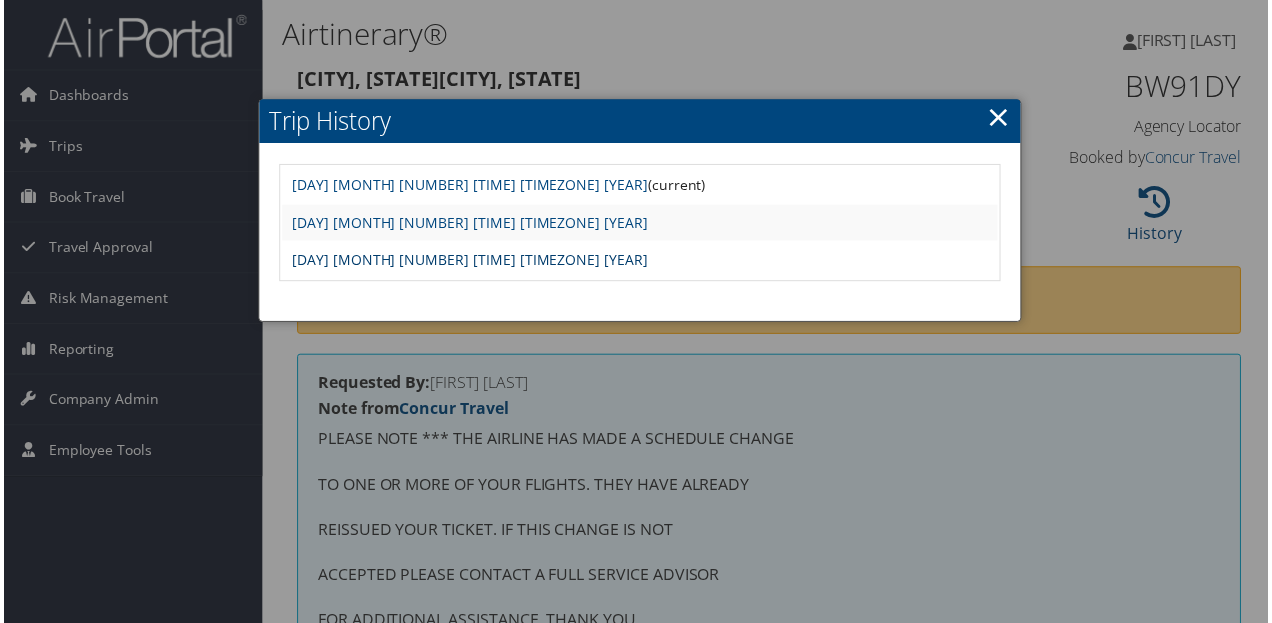 click on "[DAY] [MONTH] [NUMBER] [TIME] [TIMEZONE] [YEAR]" at bounding box center (469, 261) 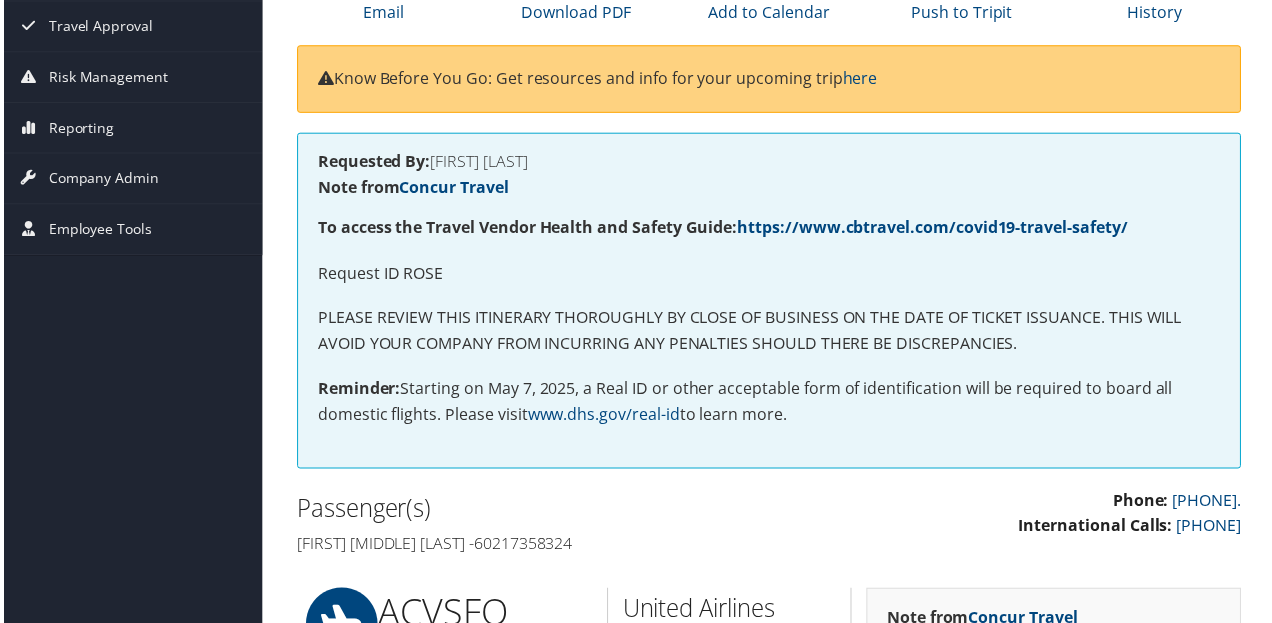 scroll, scrollTop: 0, scrollLeft: 0, axis: both 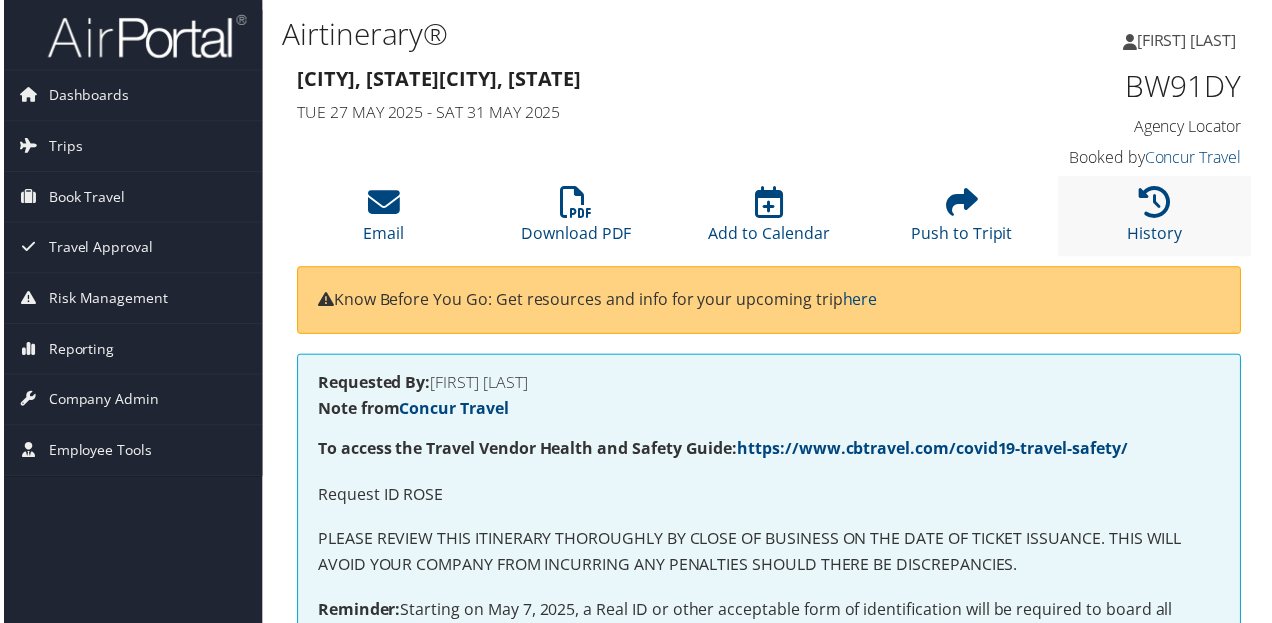 click on "History" at bounding box center (1158, 217) 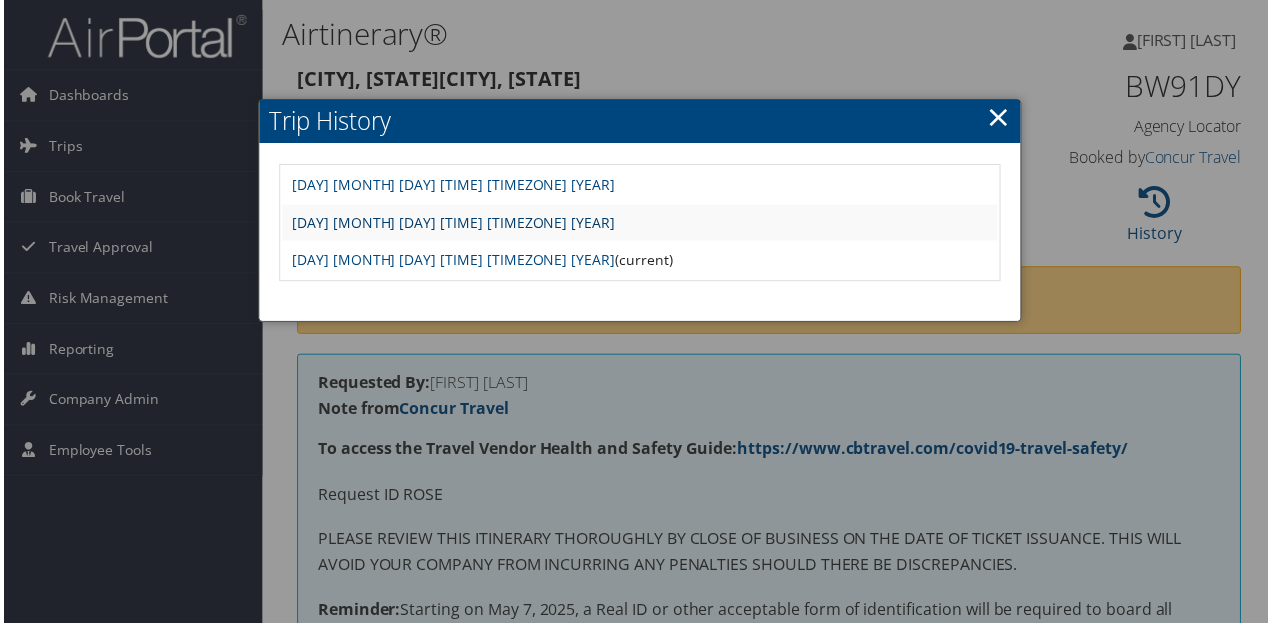 click on "Thu Apr 3 13:40:01 MDT 2025" at bounding box center (452, 223) 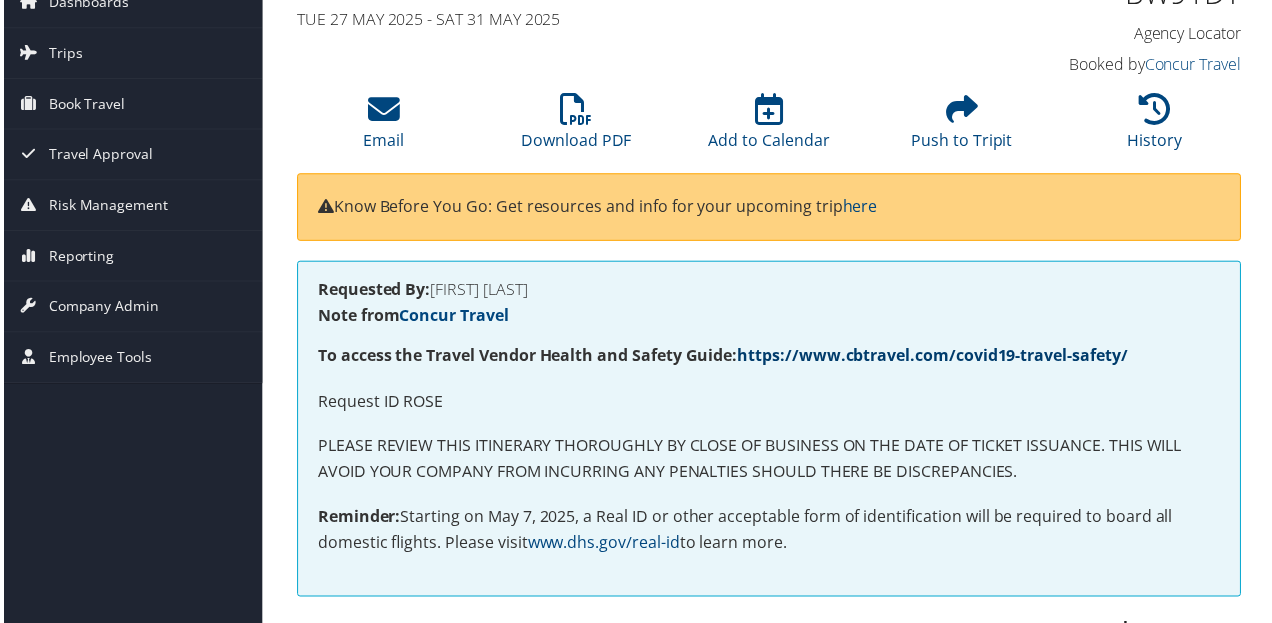 scroll, scrollTop: 0, scrollLeft: 0, axis: both 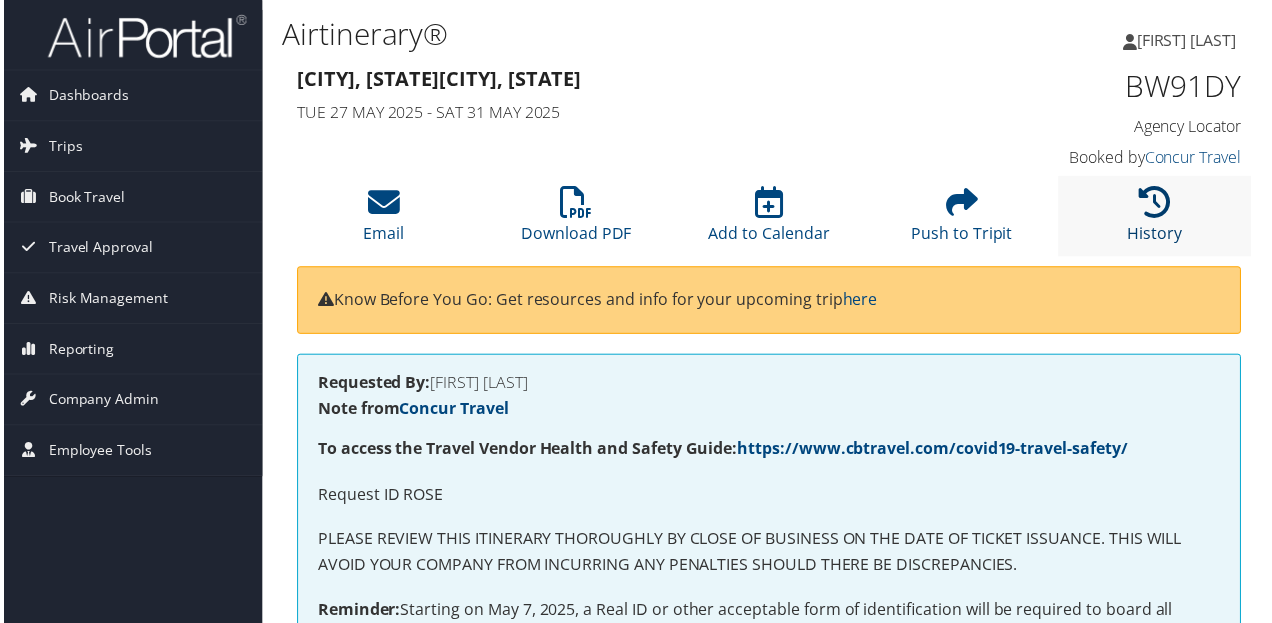 click at bounding box center [1158, 203] 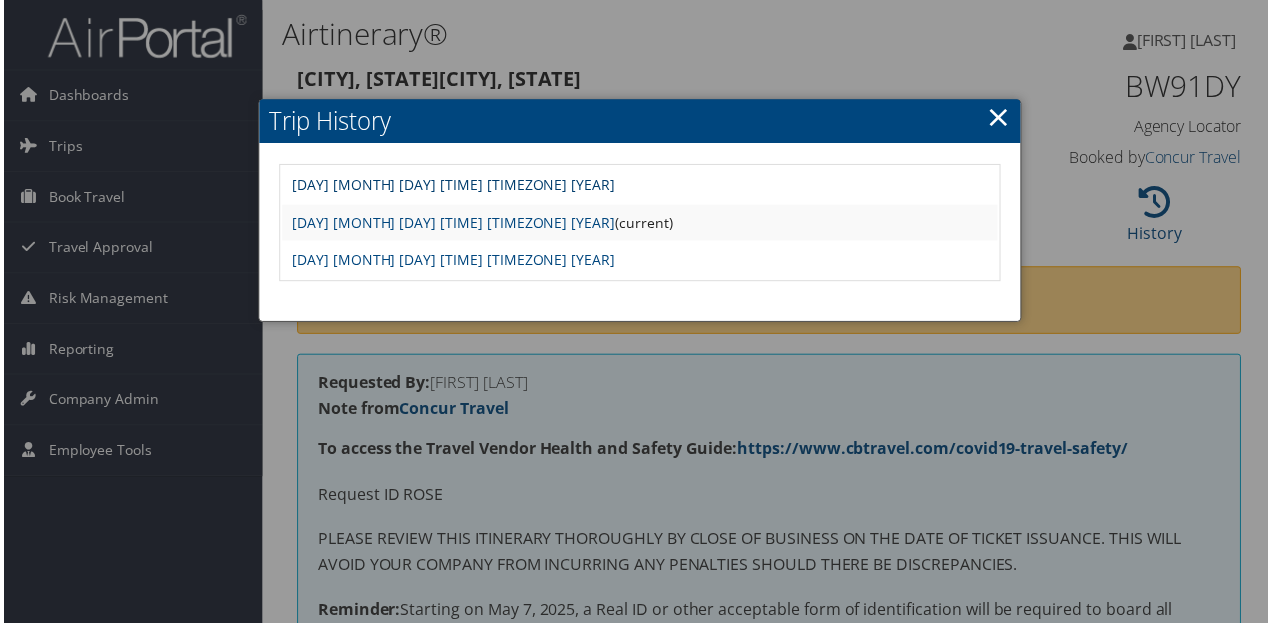 click on "[DAY] [MONTH] [DAY] [TIME] [TIMEZONE] [YEAR]" at bounding box center (452, 185) 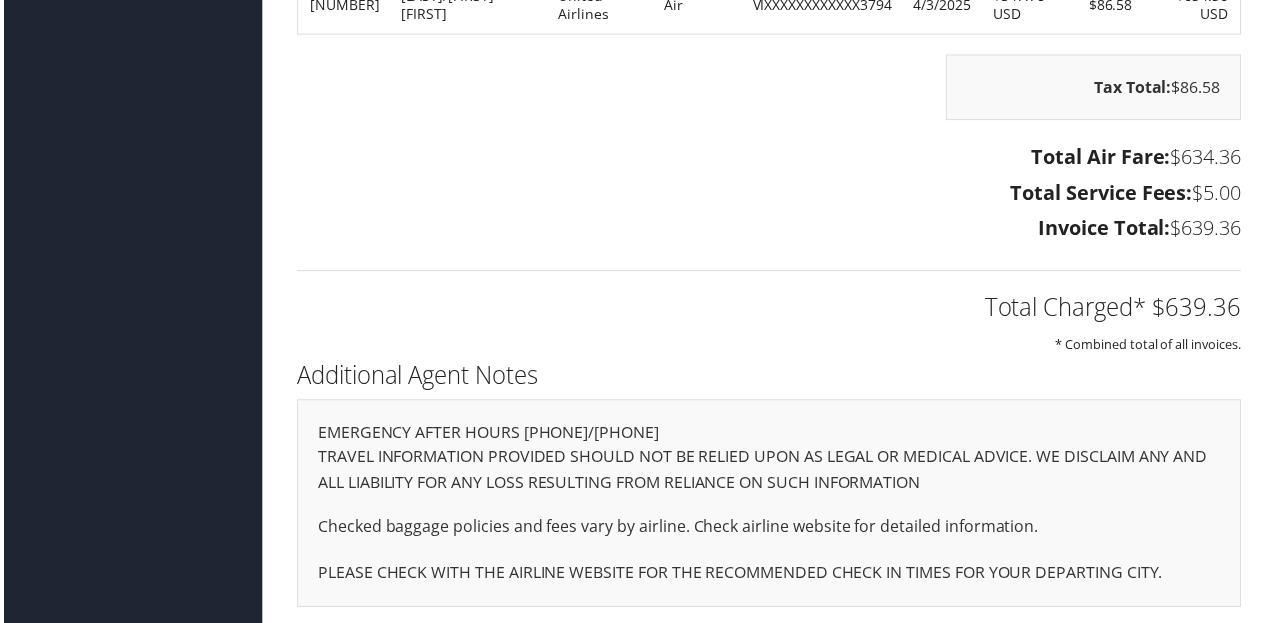 scroll, scrollTop: 4386, scrollLeft: 0, axis: vertical 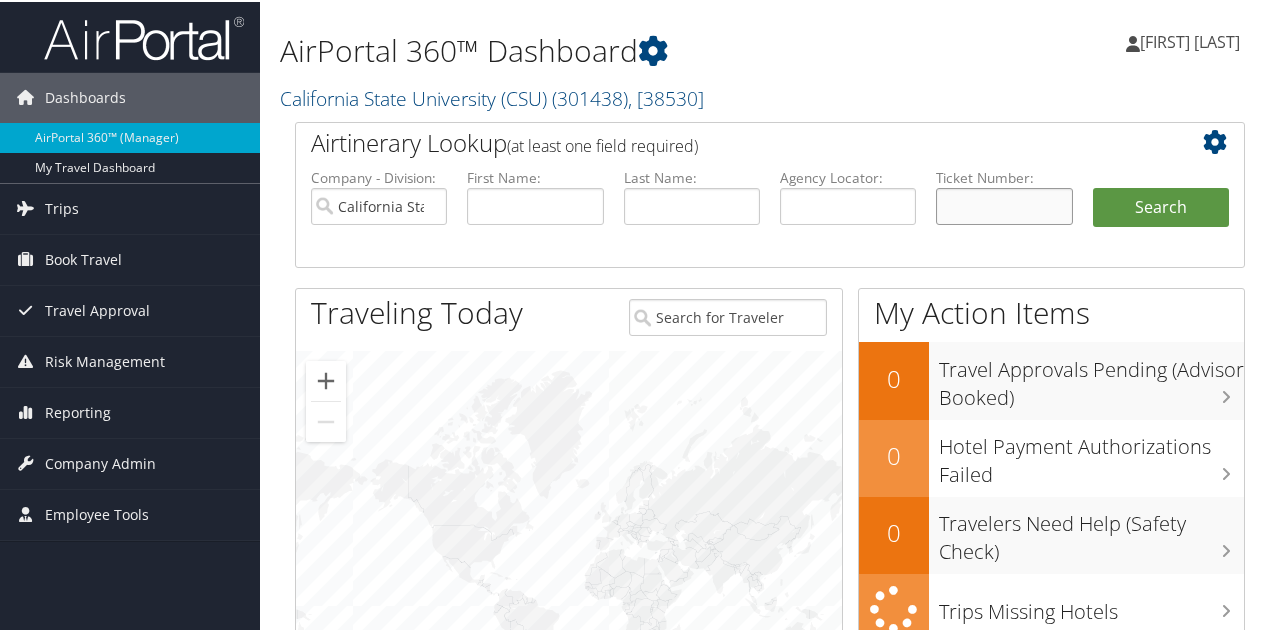 click at bounding box center (1004, 204) 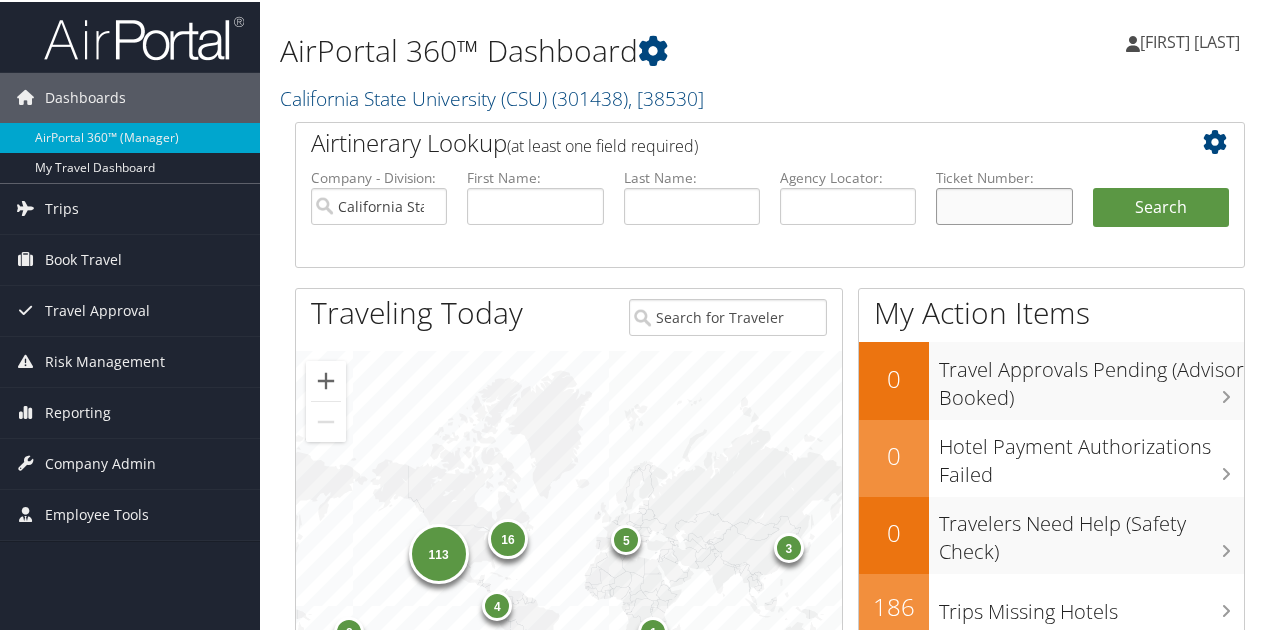 paste on "[PHONE]" 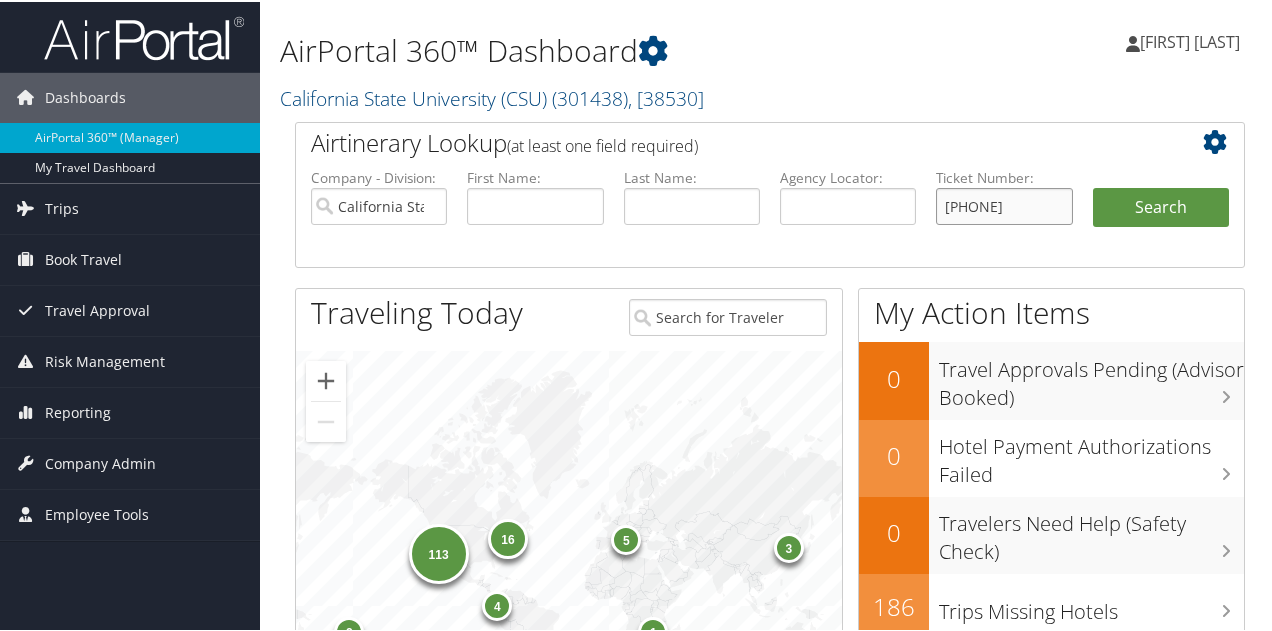 type on "[PHONE]" 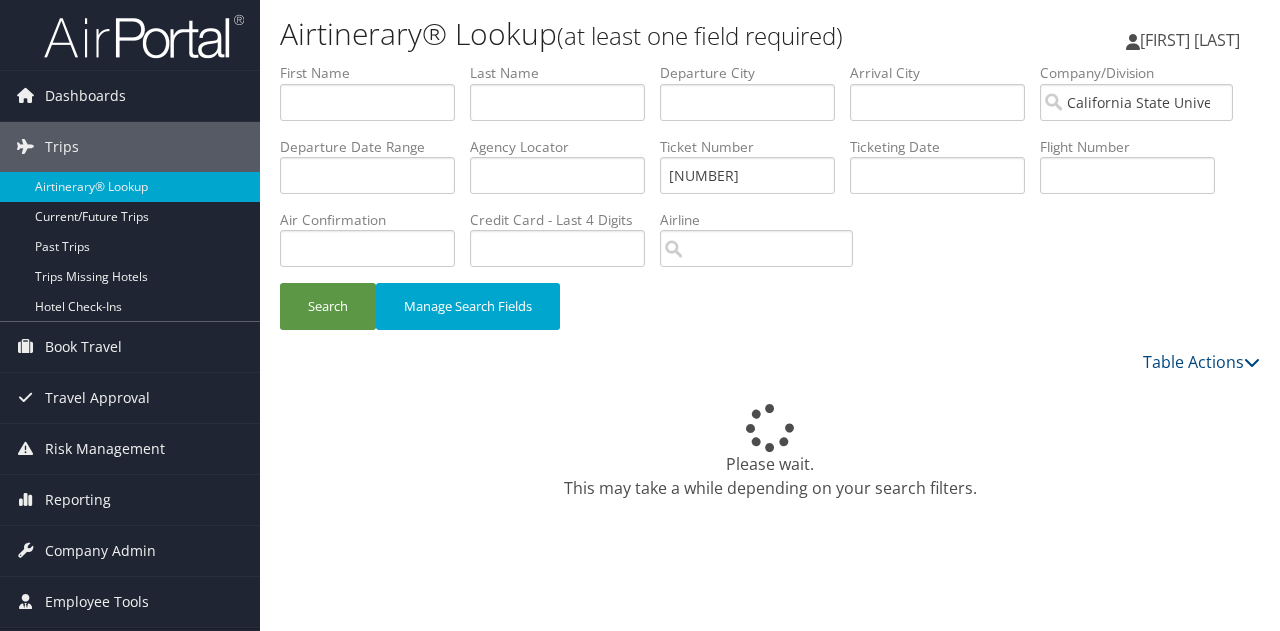 scroll, scrollTop: 0, scrollLeft: 0, axis: both 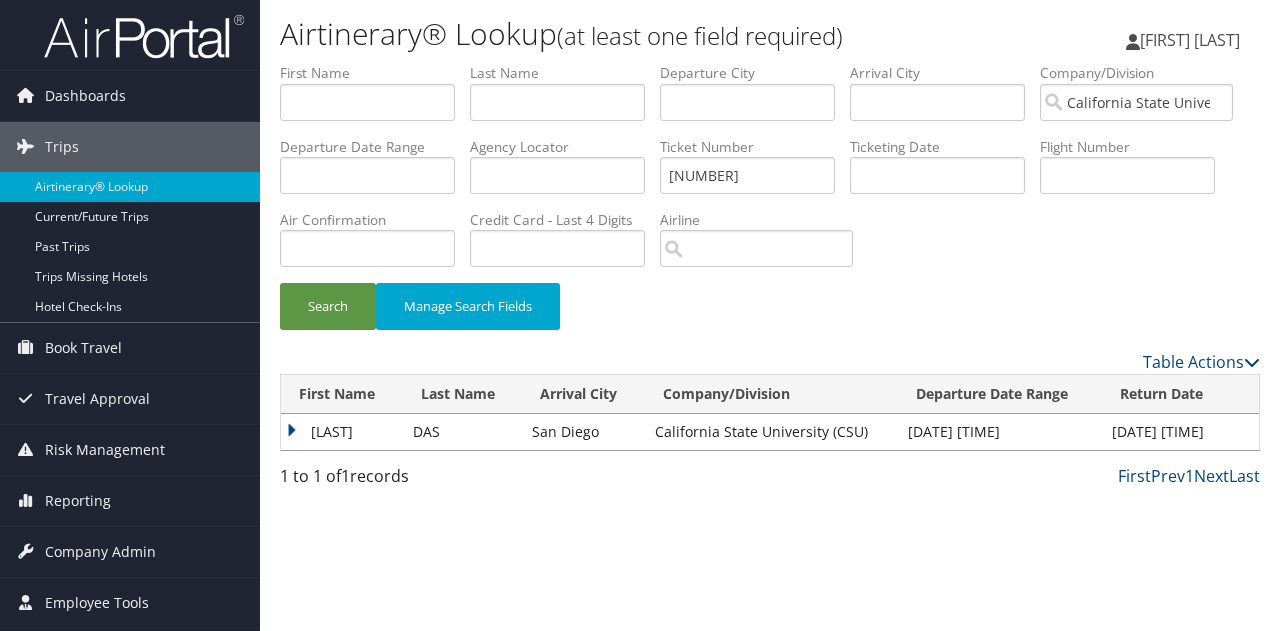 click on "HERLYNE" at bounding box center [342, 432] 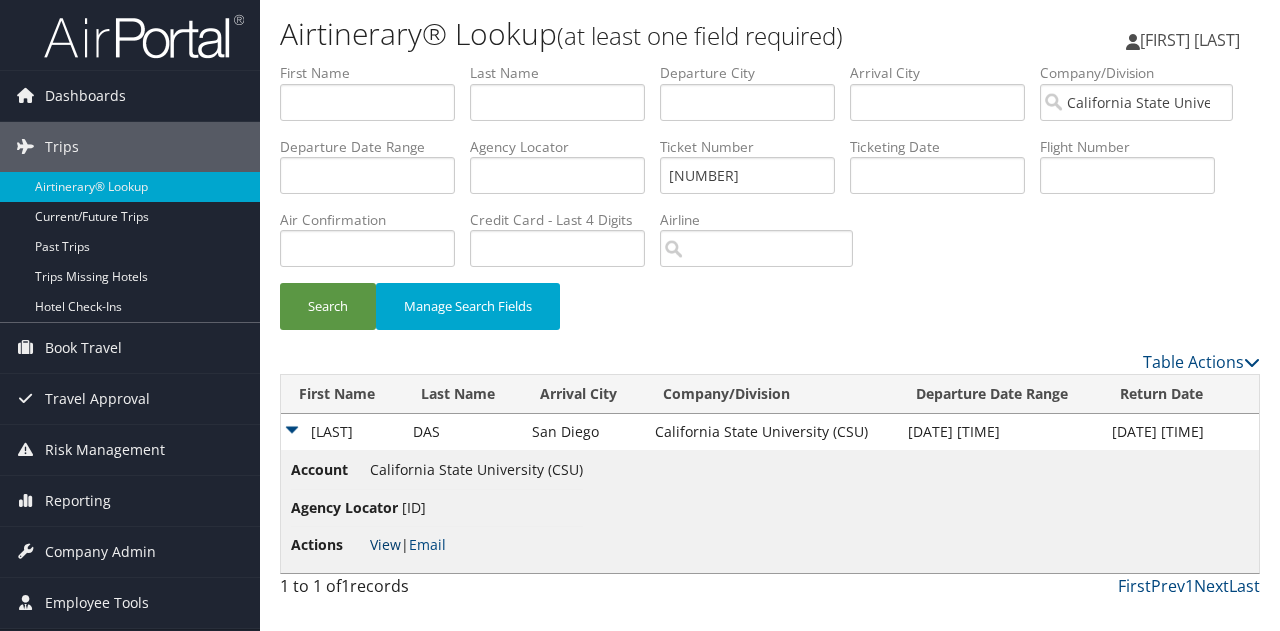 click on "View" at bounding box center [385, 544] 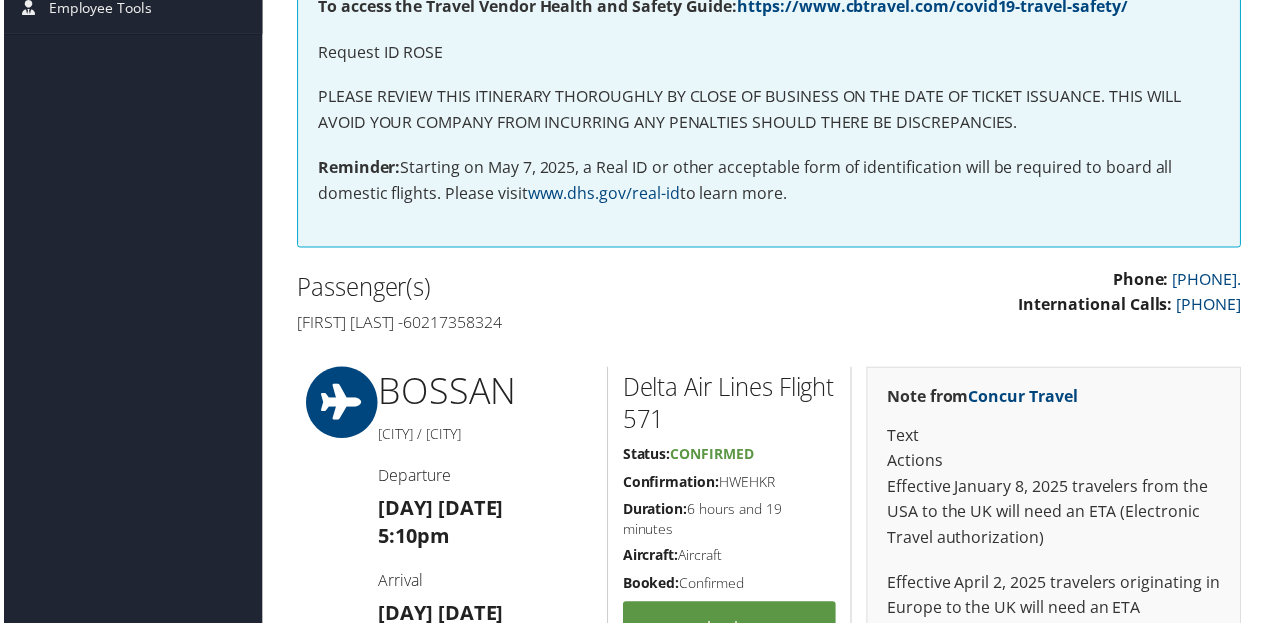 scroll, scrollTop: 0, scrollLeft: 0, axis: both 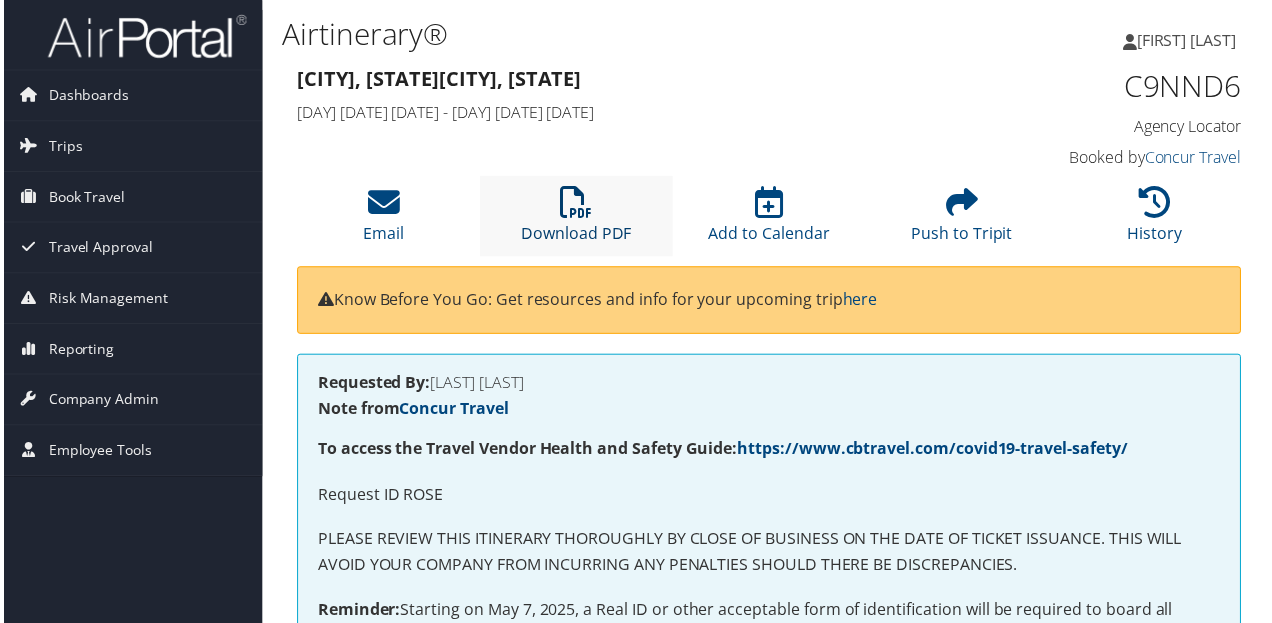 click at bounding box center (576, 203) 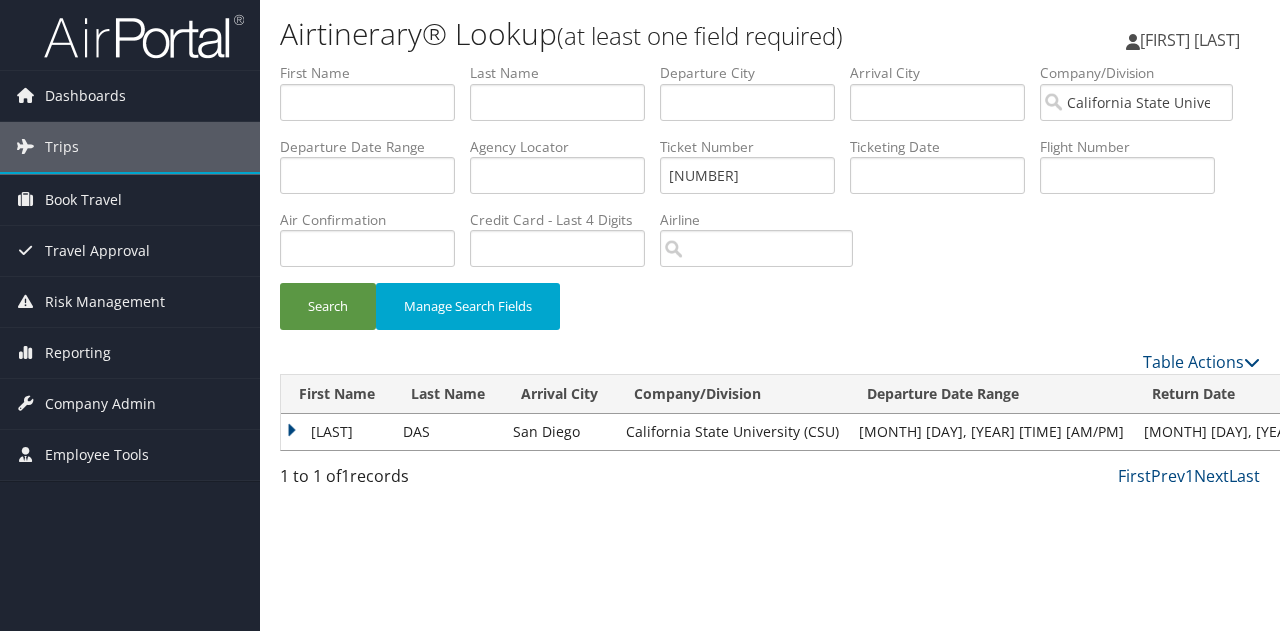 scroll, scrollTop: 0, scrollLeft: 0, axis: both 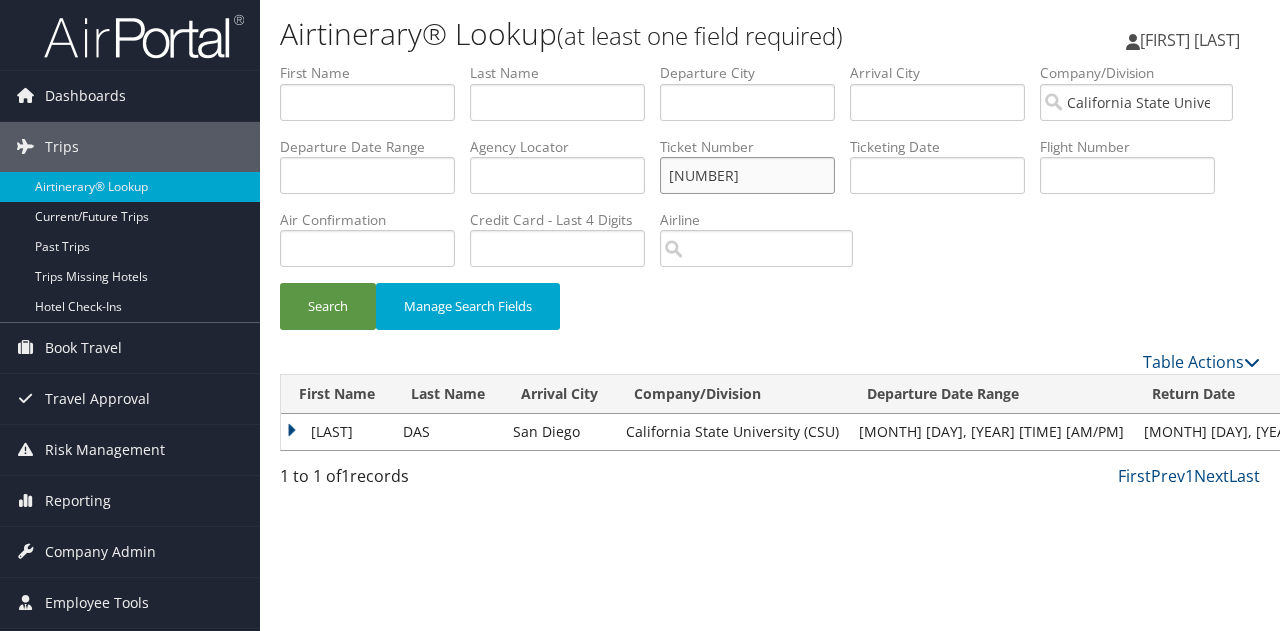 click on "0067307693952" at bounding box center [747, 175] 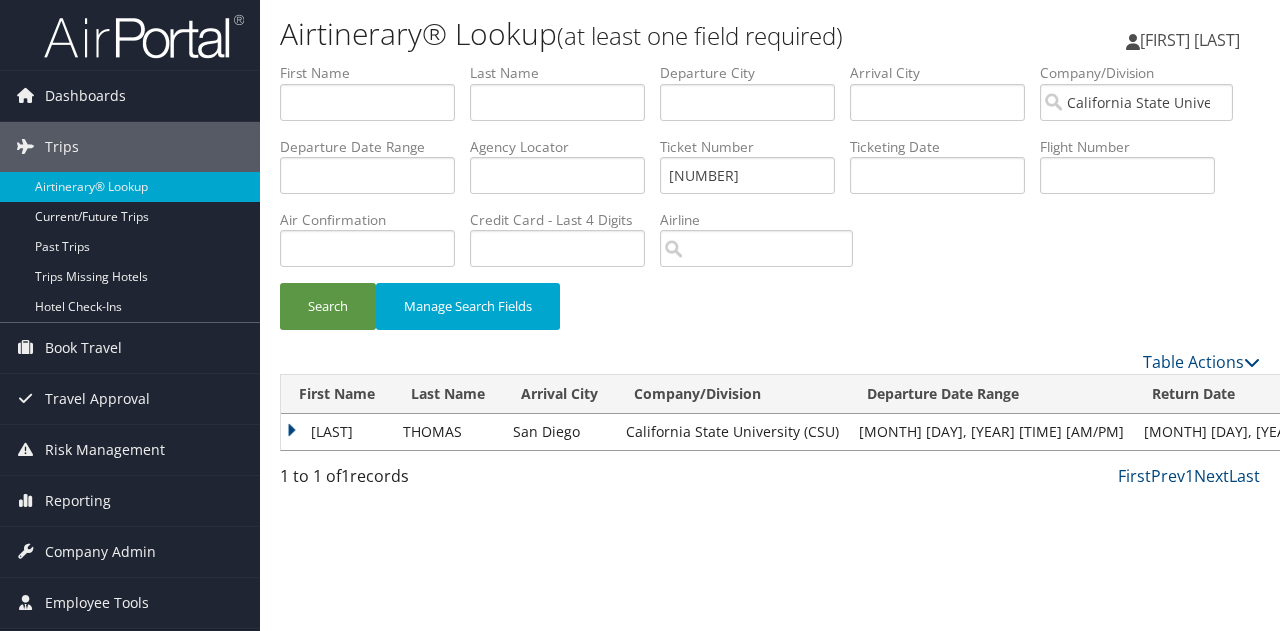 click on "DAMONE" at bounding box center (337, 432) 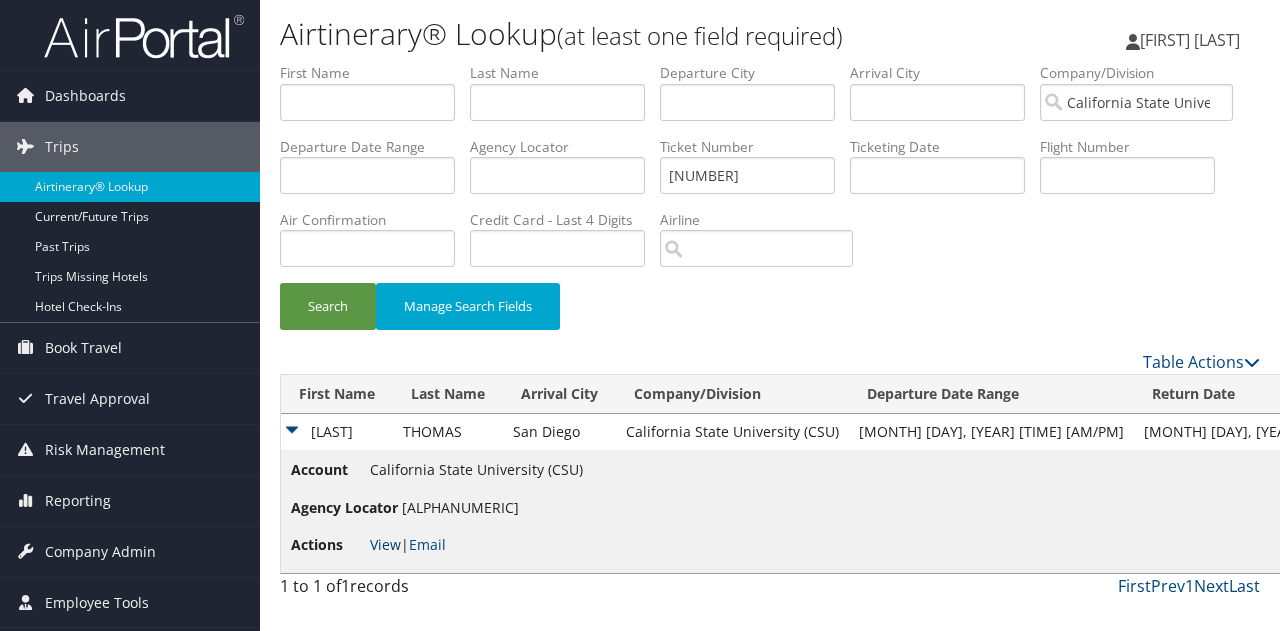 click on "View" at bounding box center [385, 544] 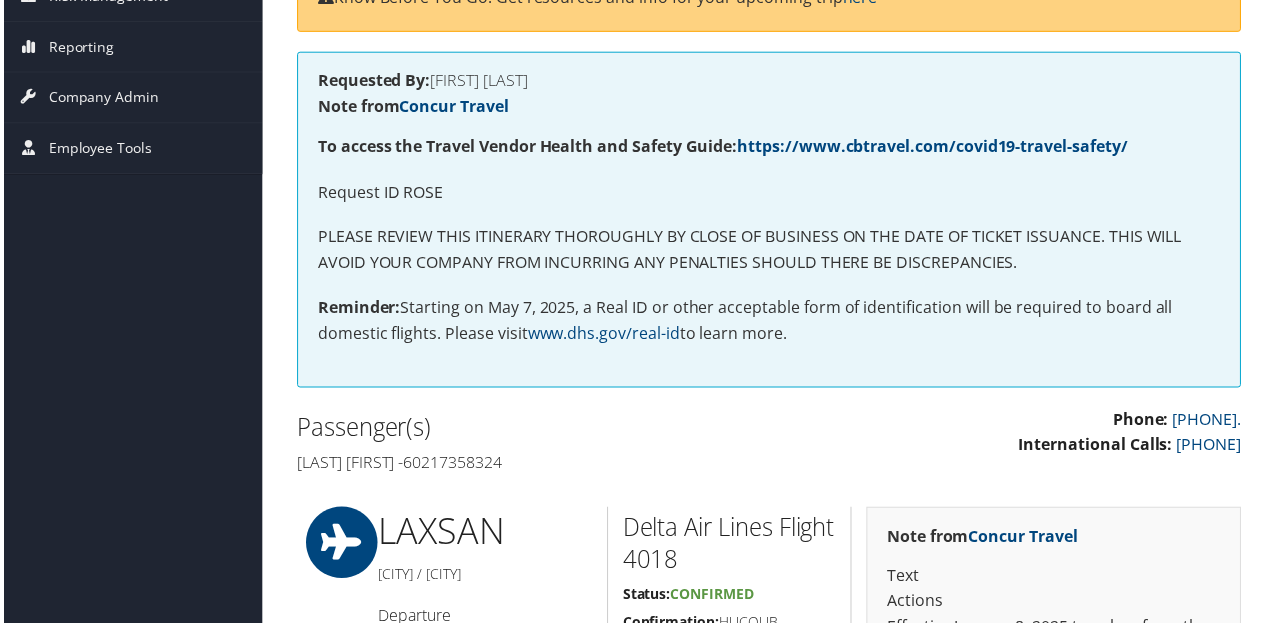 scroll, scrollTop: 0, scrollLeft: 0, axis: both 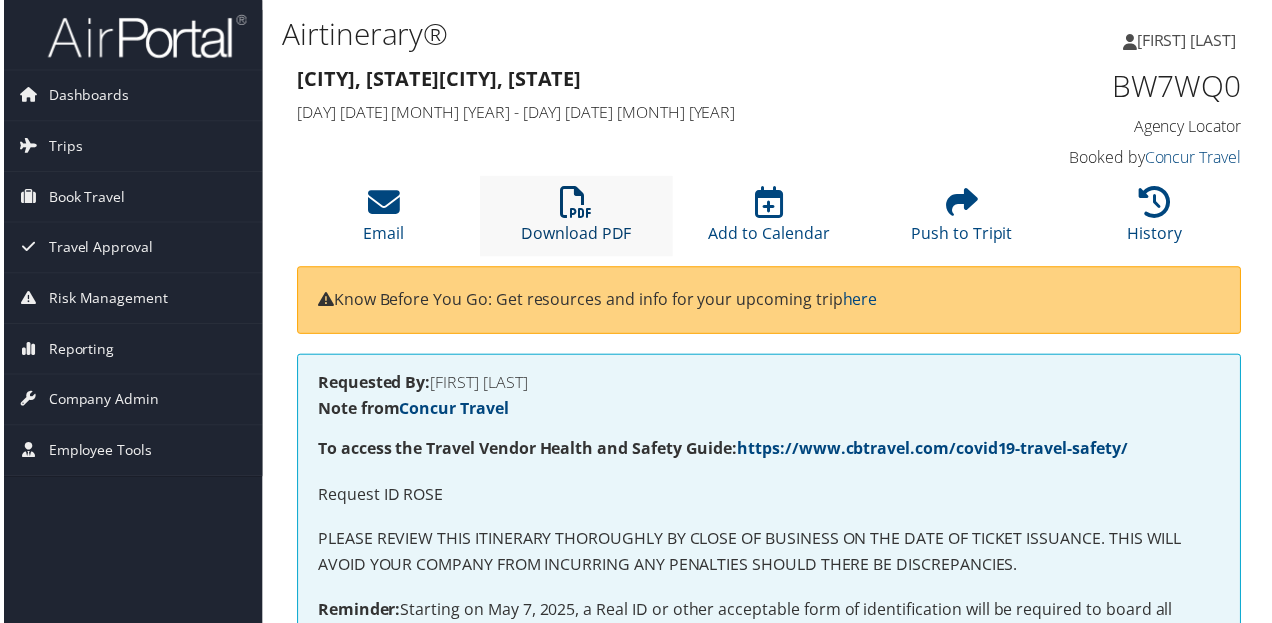 click at bounding box center (576, 203) 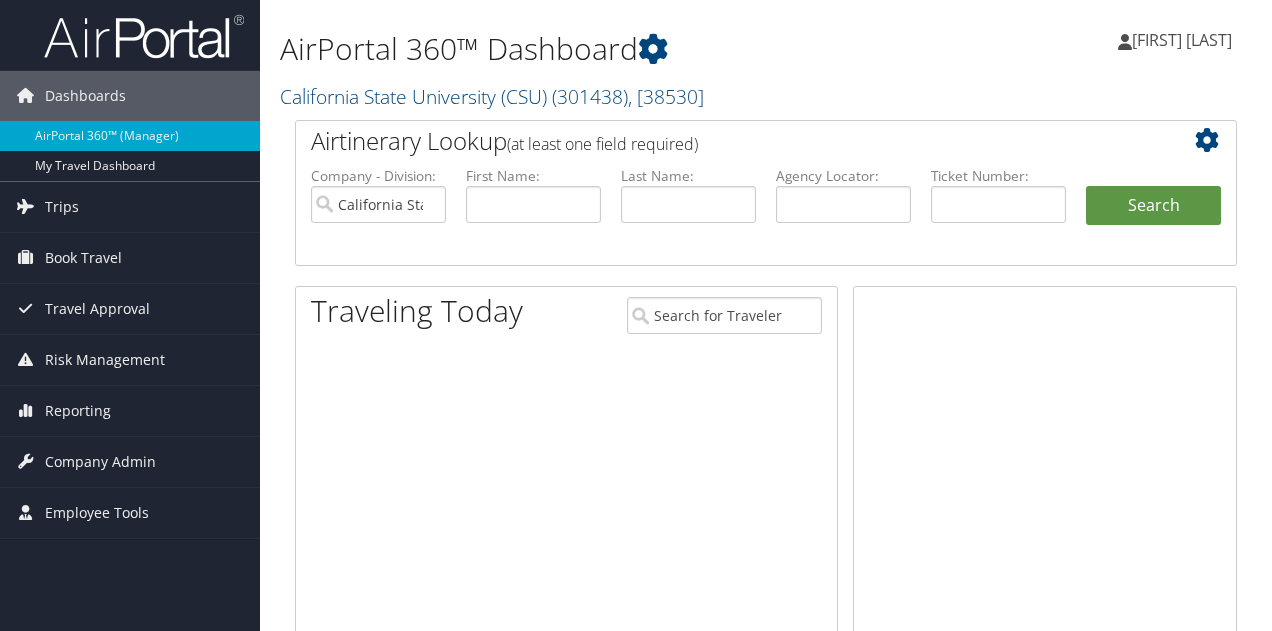 scroll, scrollTop: 0, scrollLeft: 0, axis: both 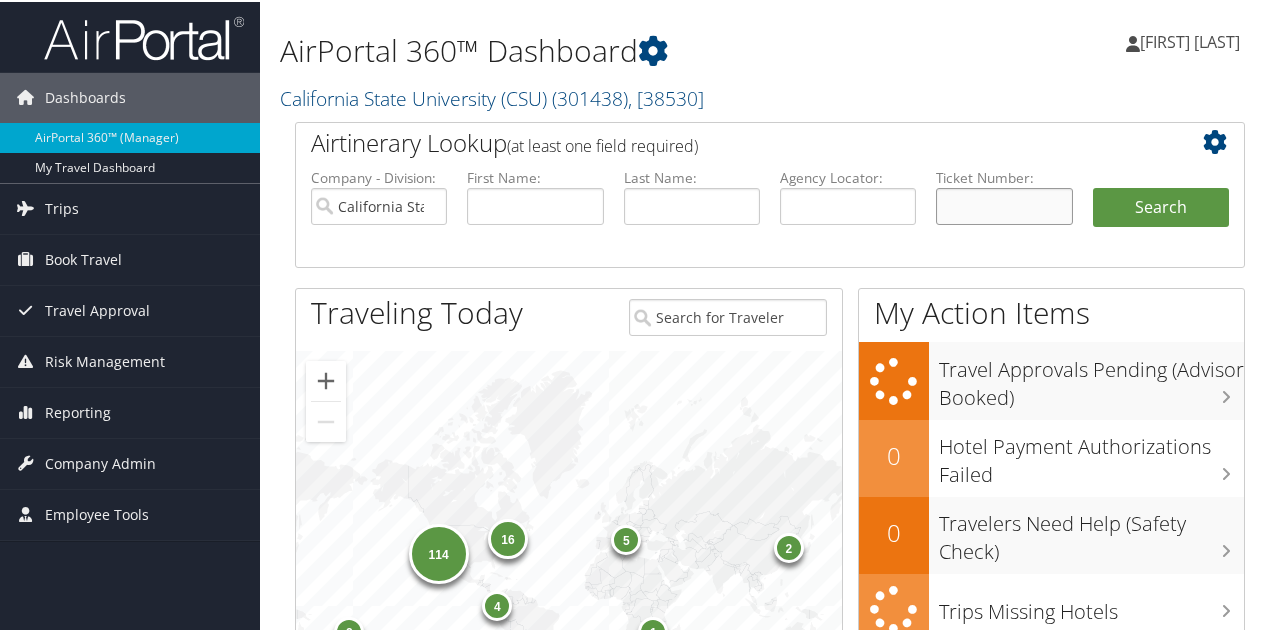 click at bounding box center [1004, 204] 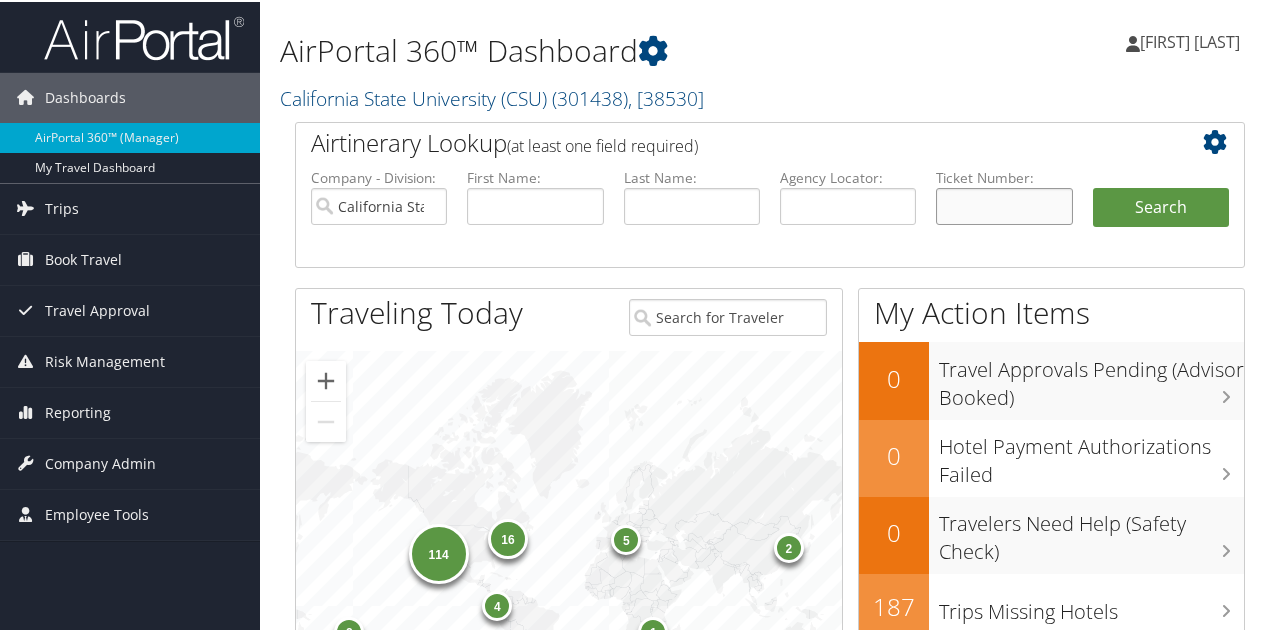 paste on "[NUMBER]" 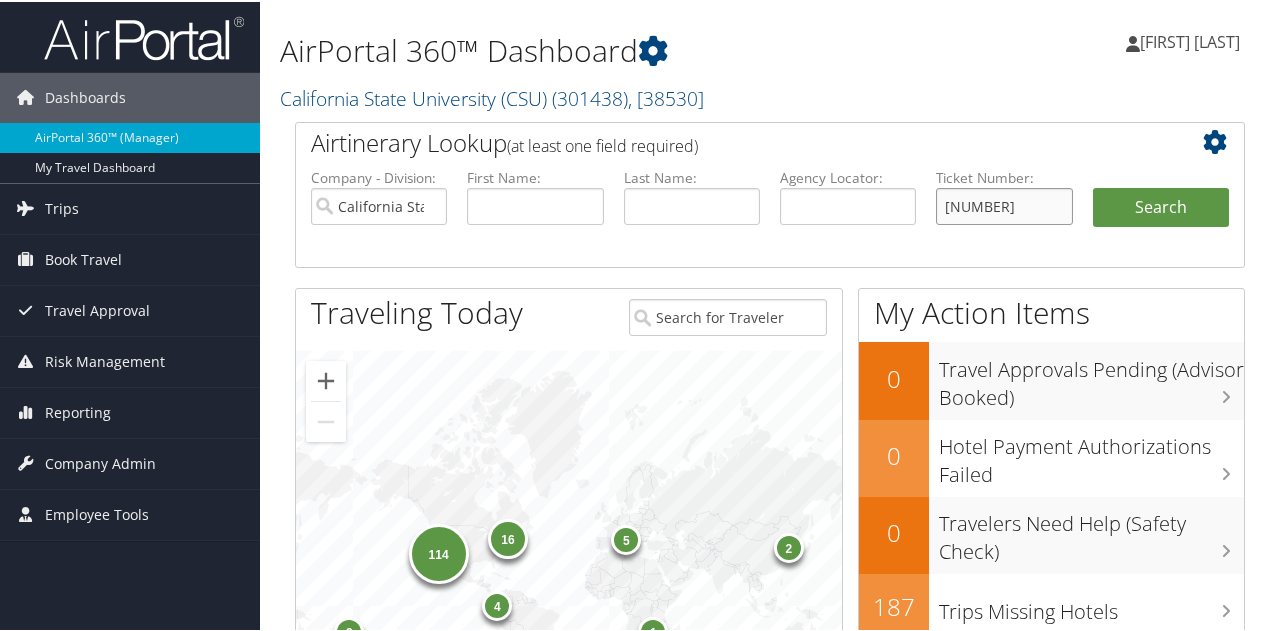 type on "[NUMBER]" 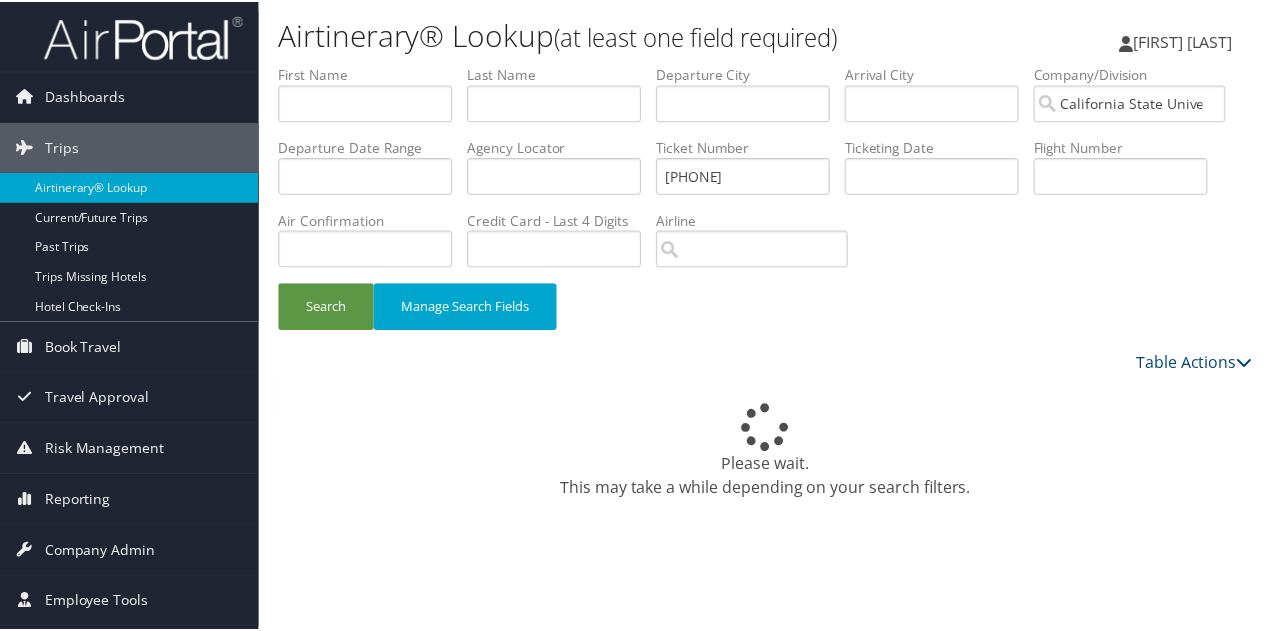 scroll, scrollTop: 0, scrollLeft: 0, axis: both 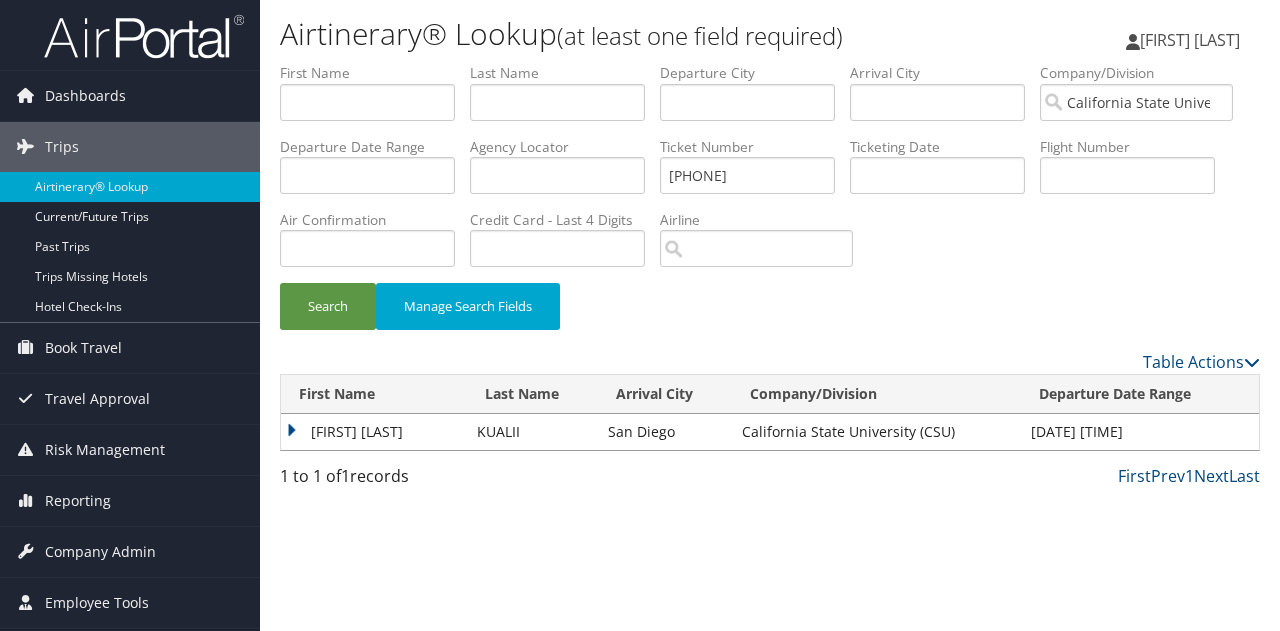 click on "[FIRST] [LAST]" at bounding box center [374, 432] 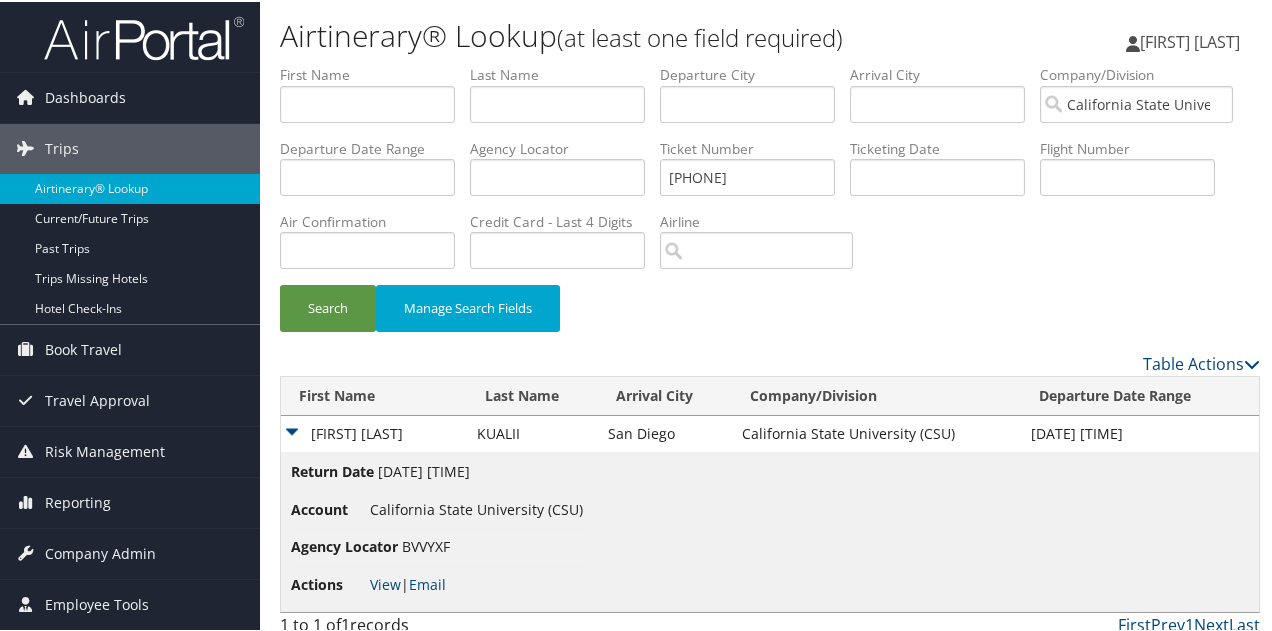 scroll, scrollTop: 85, scrollLeft: 0, axis: vertical 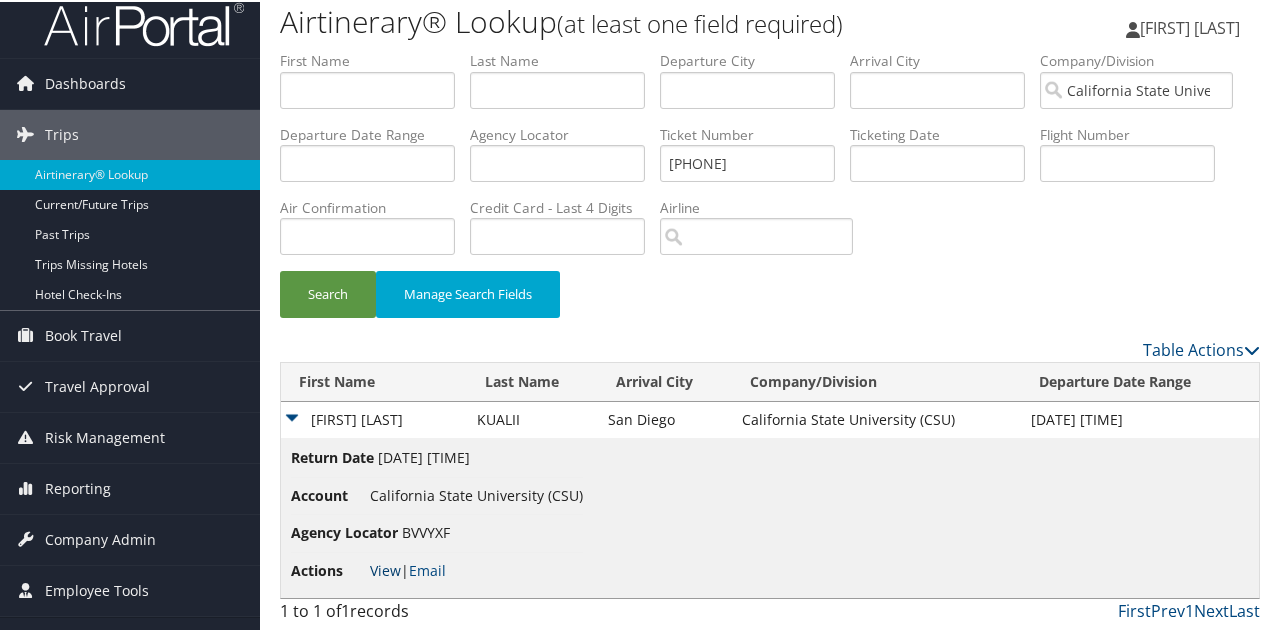 click on "View" at bounding box center (385, 568) 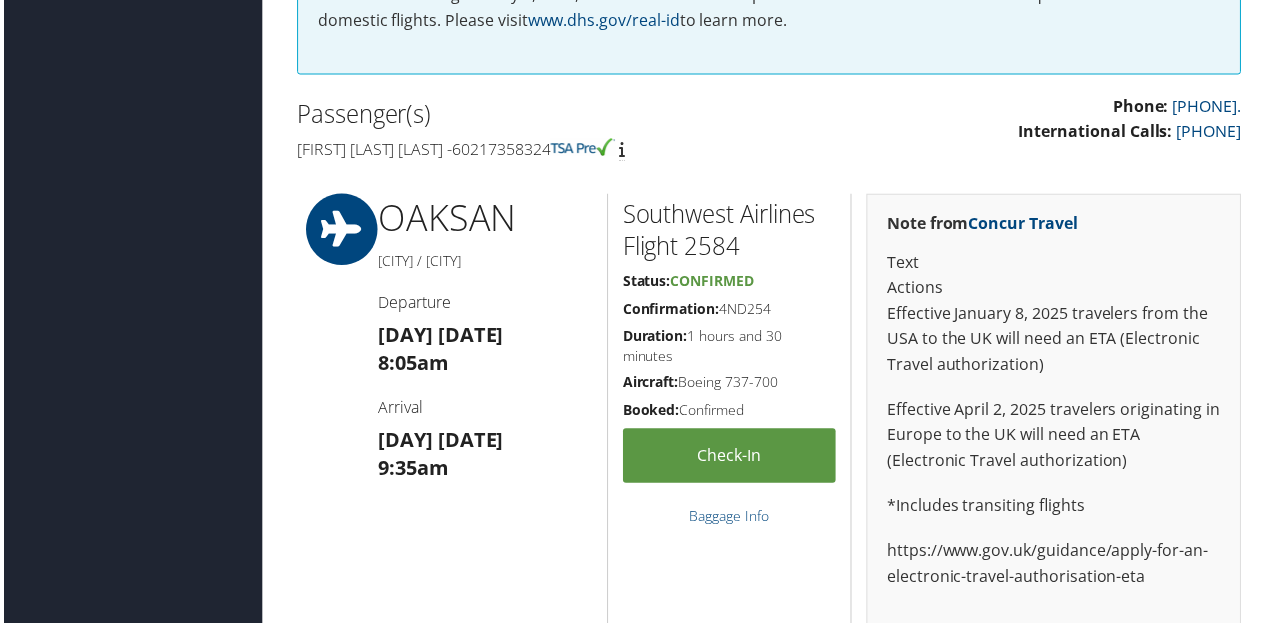 scroll, scrollTop: 0, scrollLeft: 0, axis: both 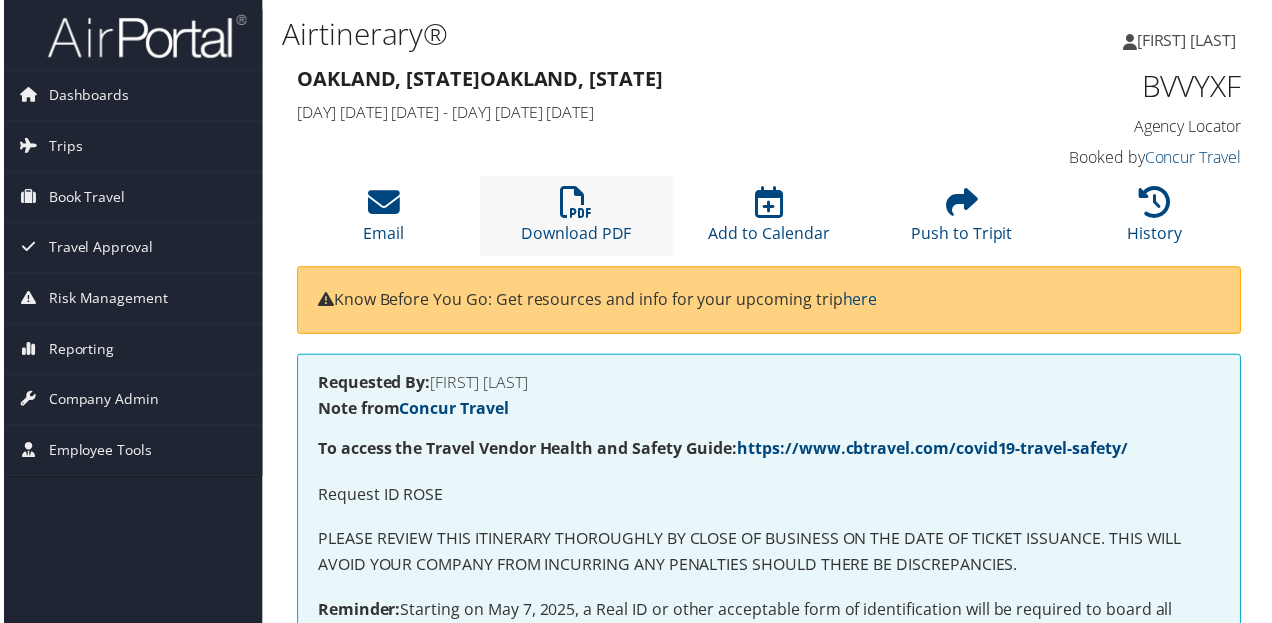 click on "Download PDF" at bounding box center [576, 217] 